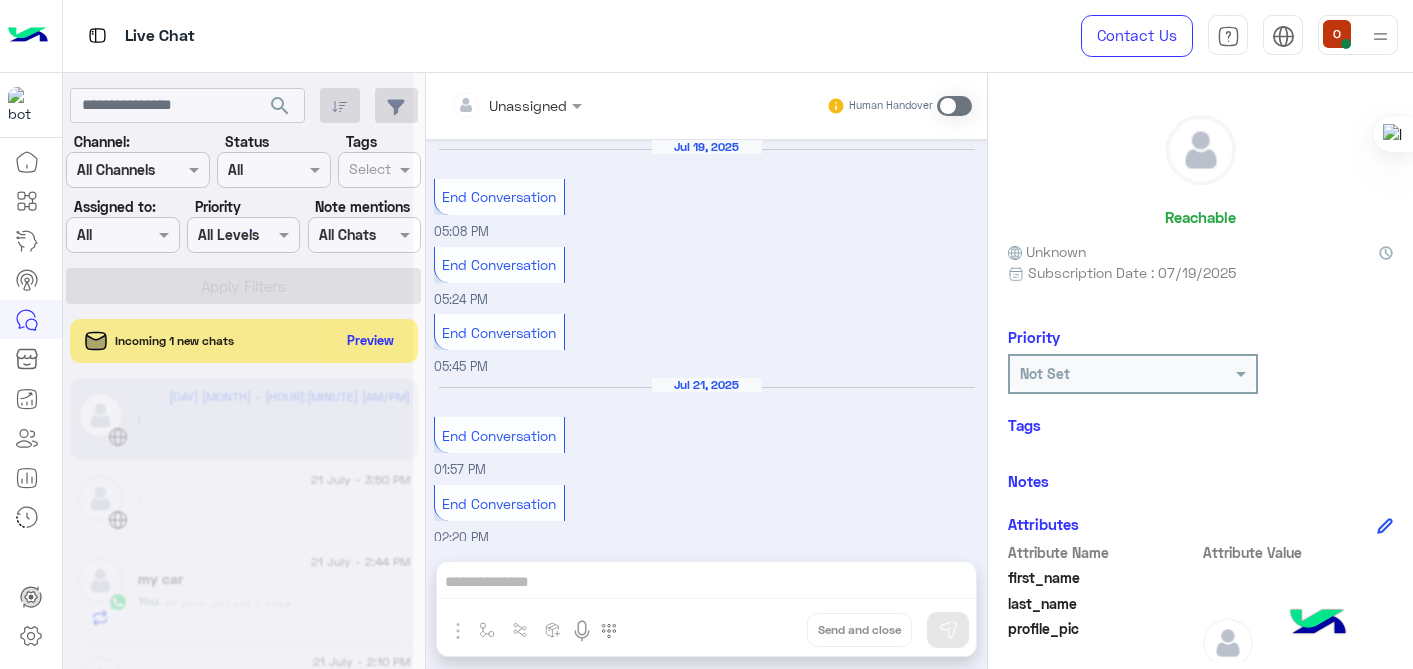 scroll, scrollTop: 0, scrollLeft: 0, axis: both 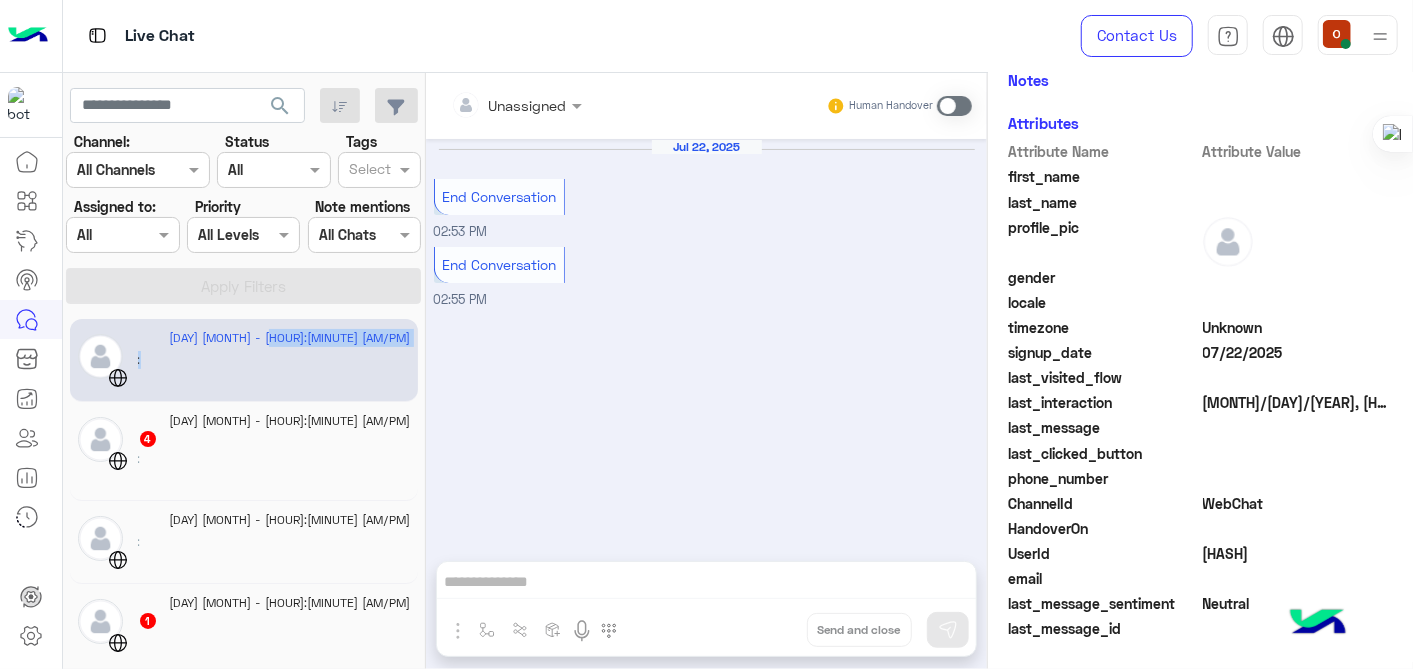 drag, startPoint x: 417, startPoint y: 337, endPoint x: 417, endPoint y: 352, distance: 15 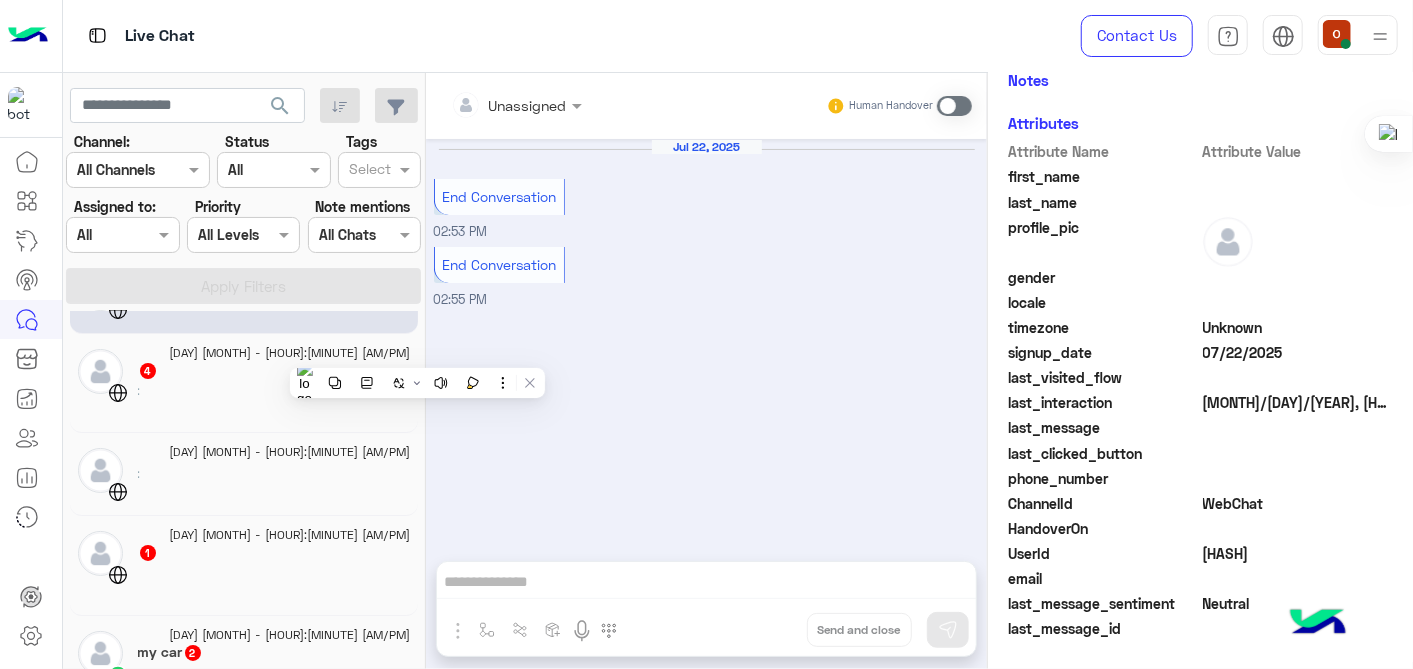 scroll, scrollTop: 262, scrollLeft: 0, axis: vertical 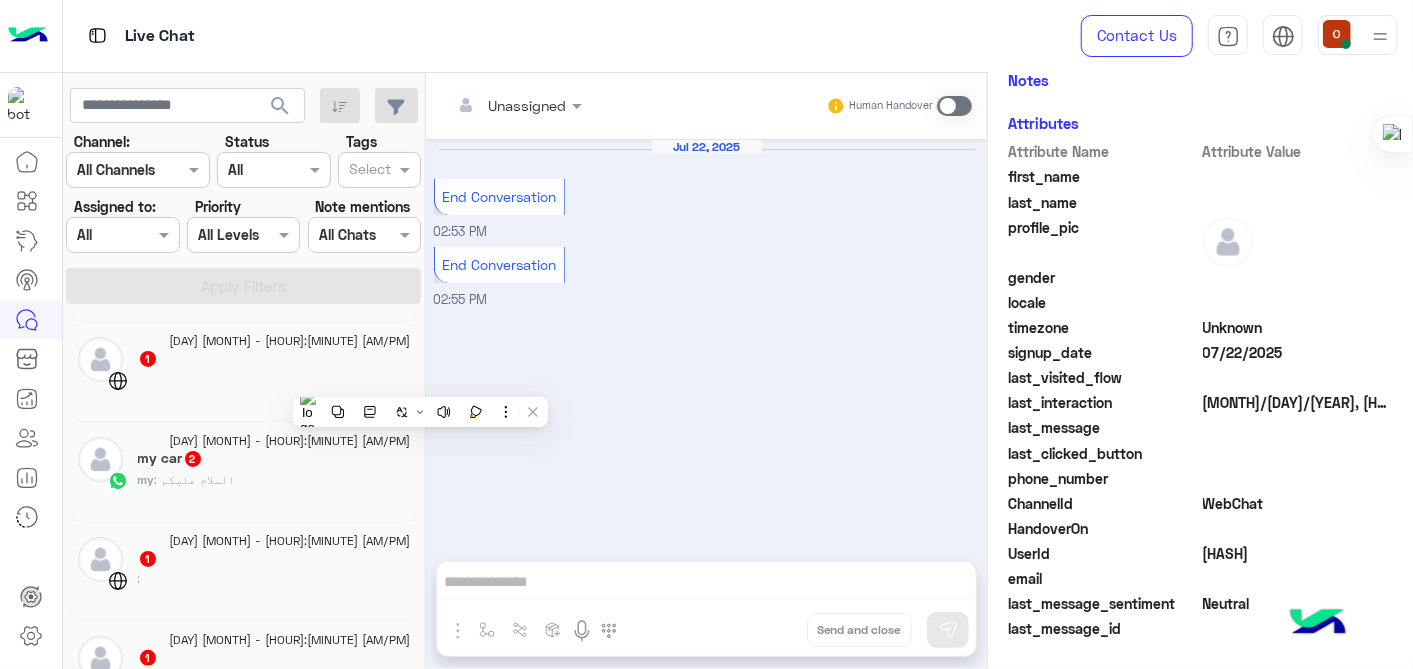 click on "my : السلام عليكم" 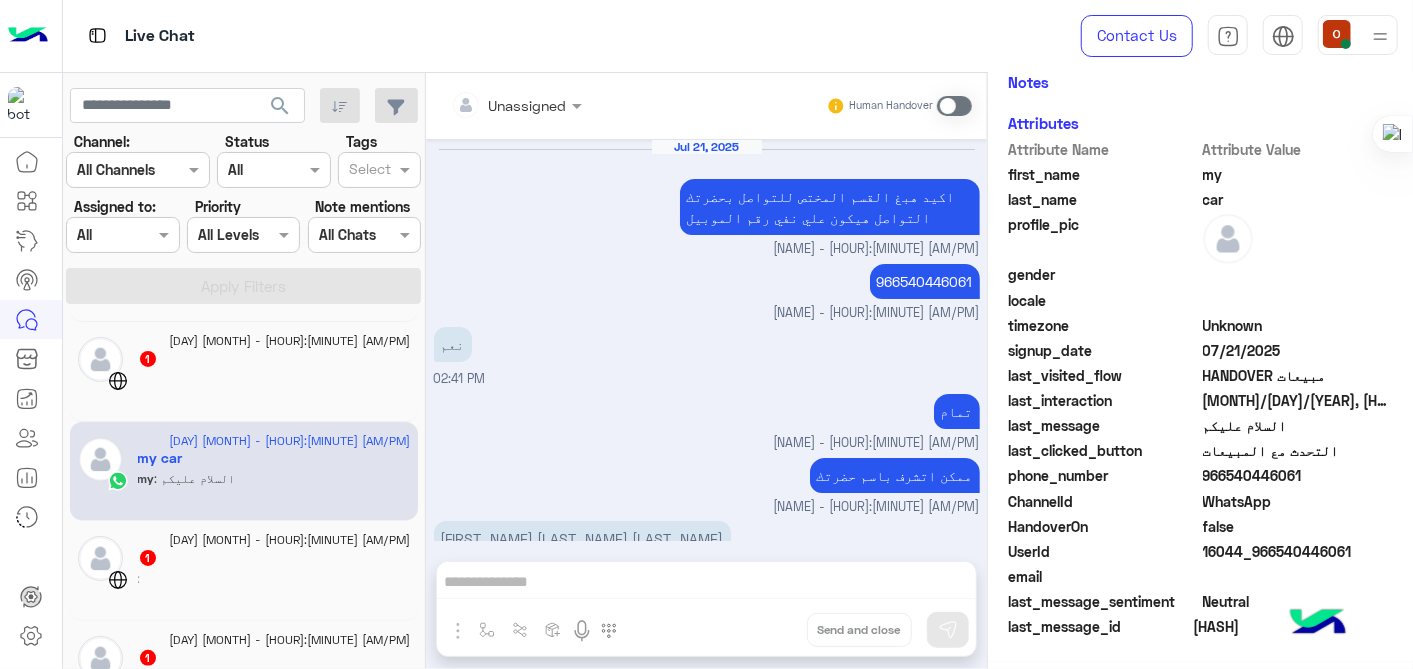 scroll, scrollTop: 508, scrollLeft: 0, axis: vertical 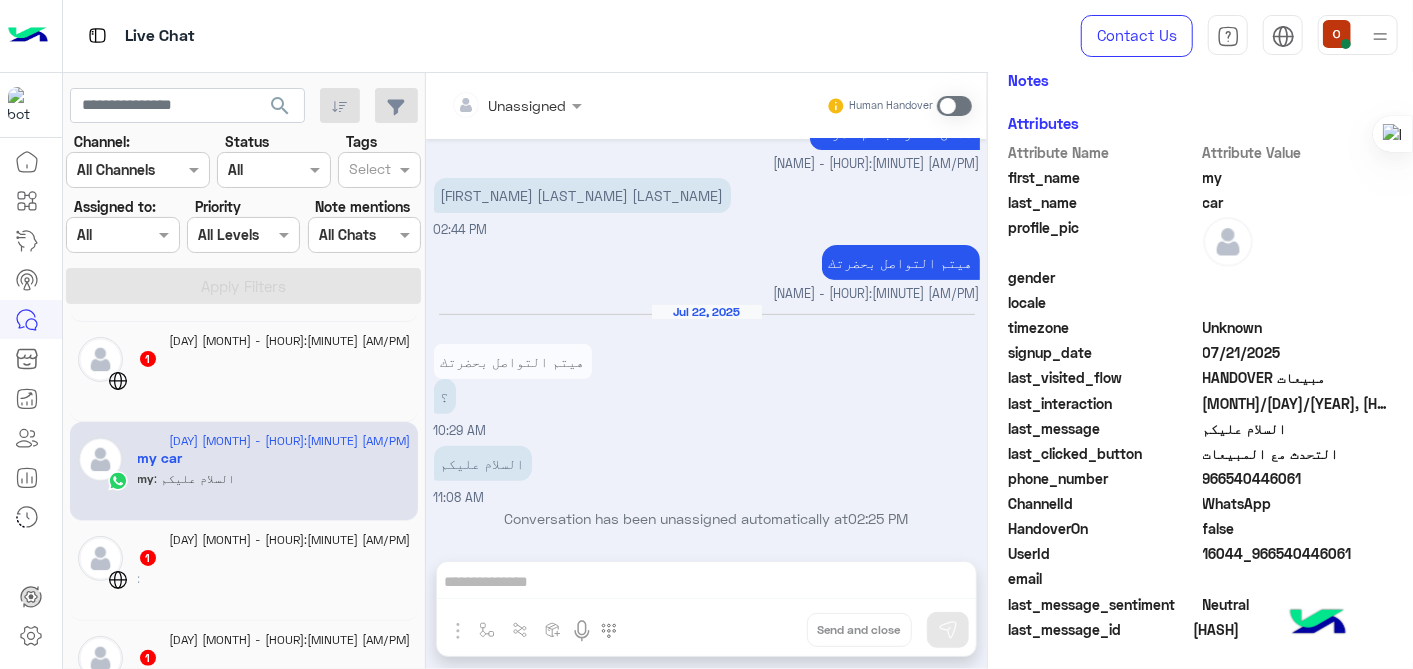 click at bounding box center (954, 106) 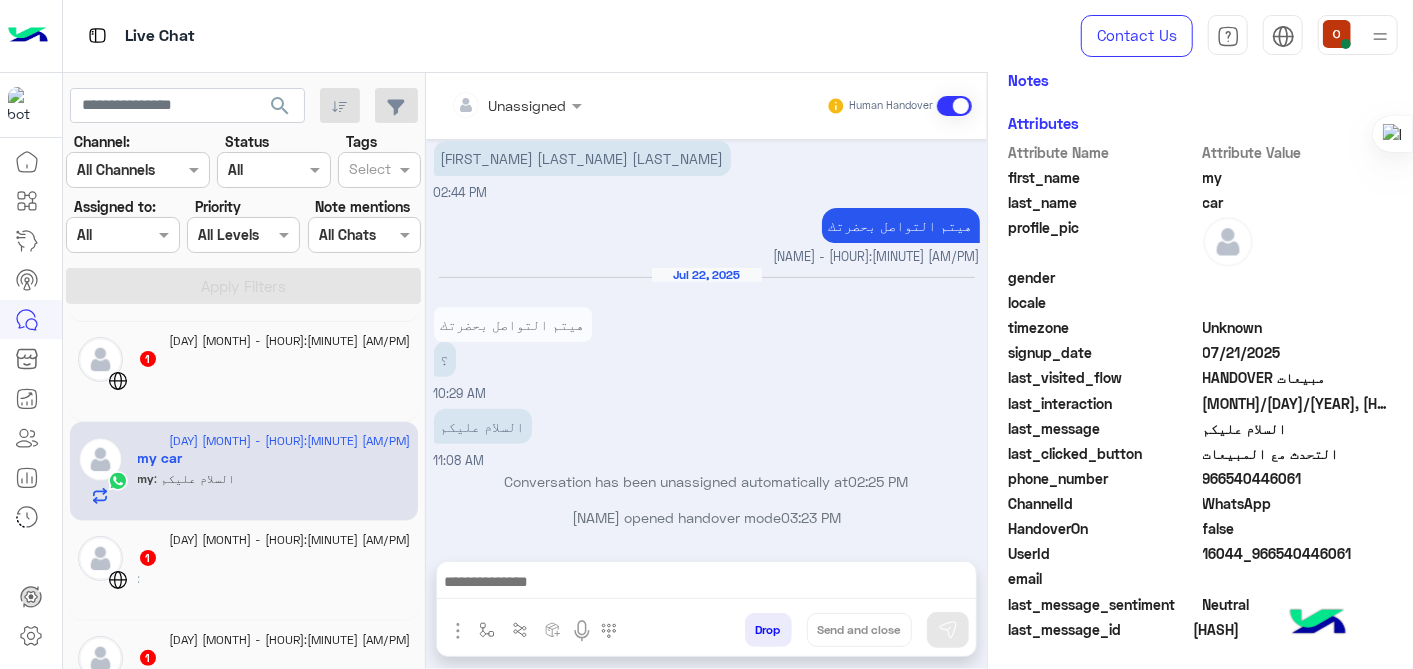 click at bounding box center [706, 587] 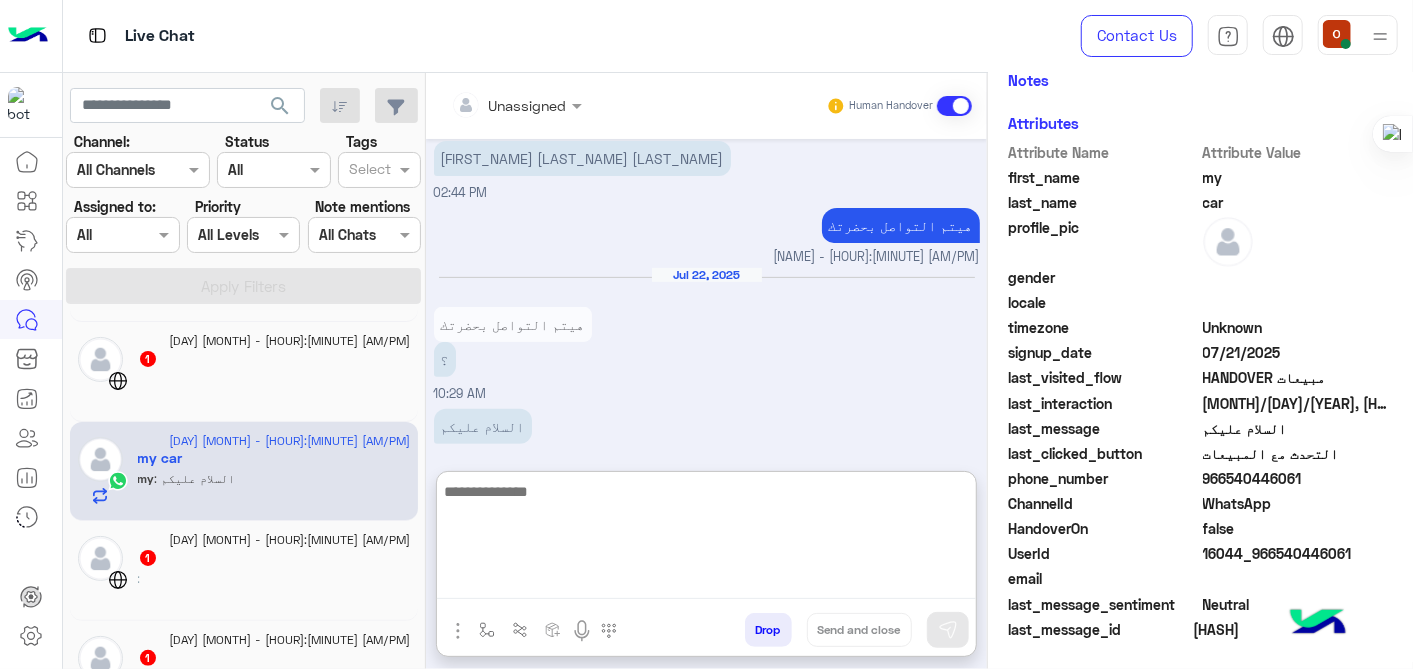 click at bounding box center (706, 539) 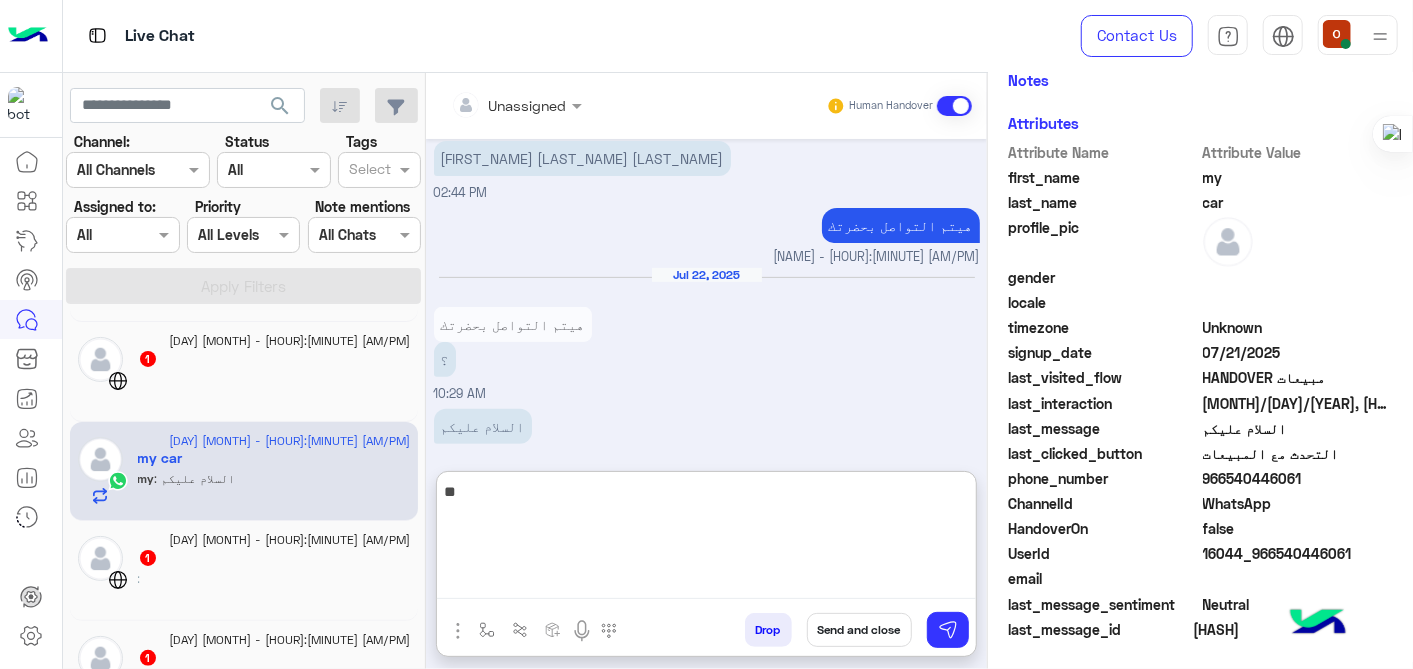 type on "*" 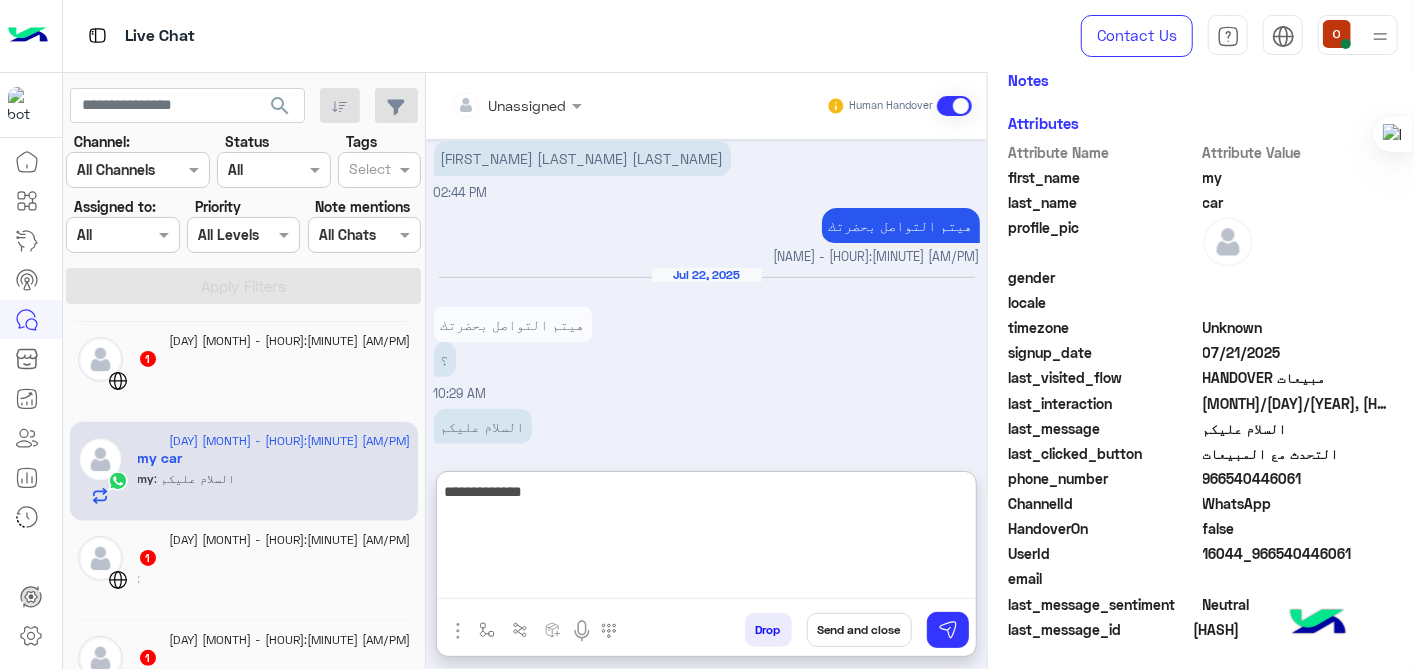 type on "**********" 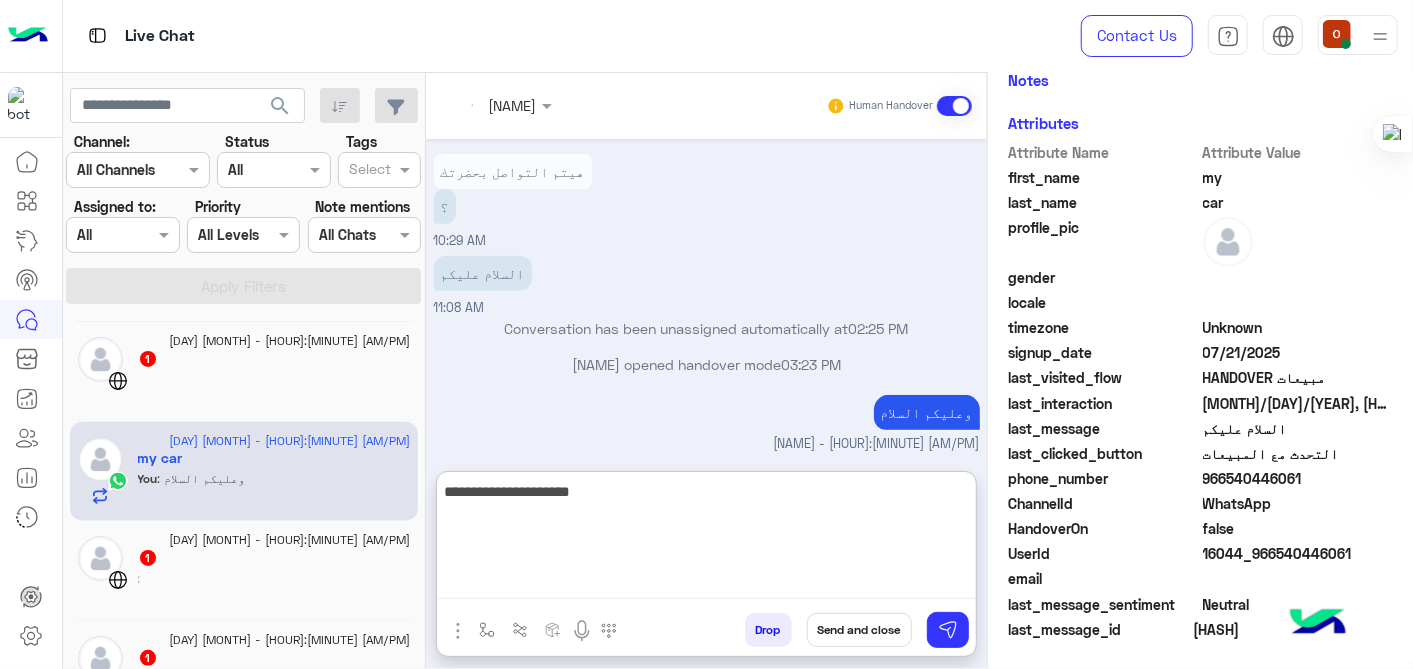 scroll, scrollTop: 569, scrollLeft: 0, axis: vertical 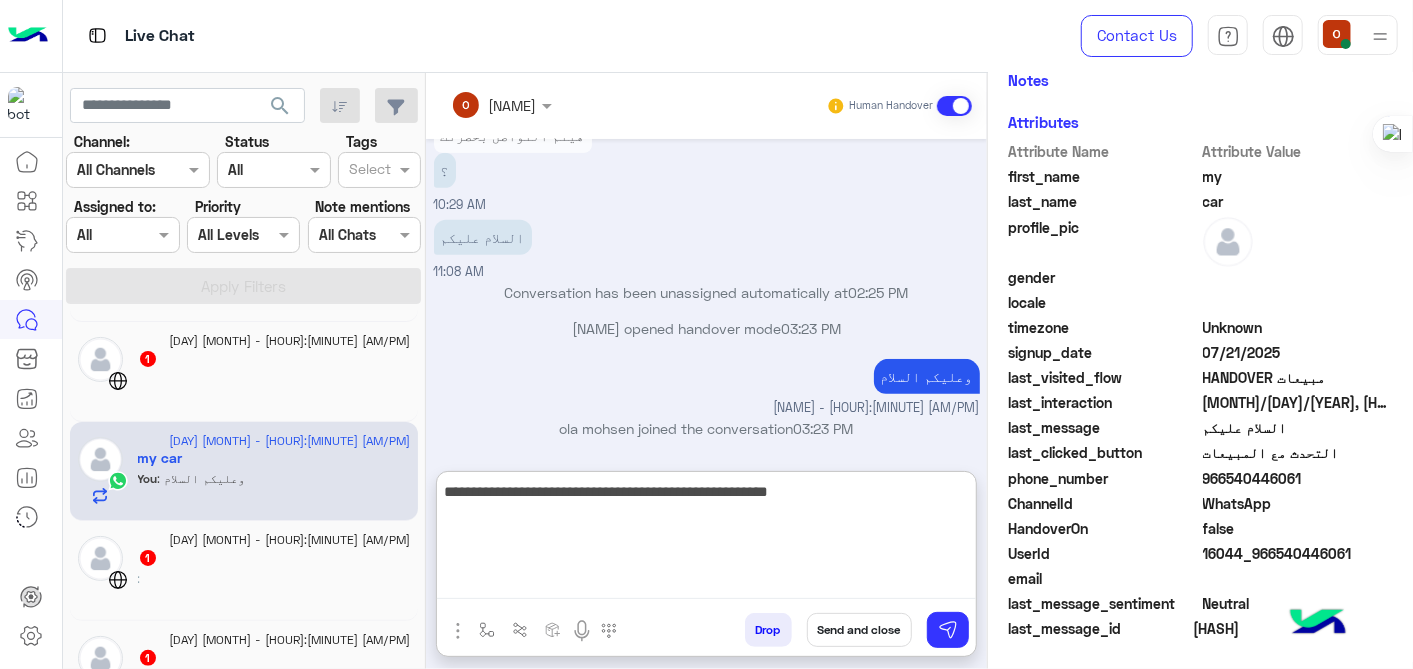 type on "**********" 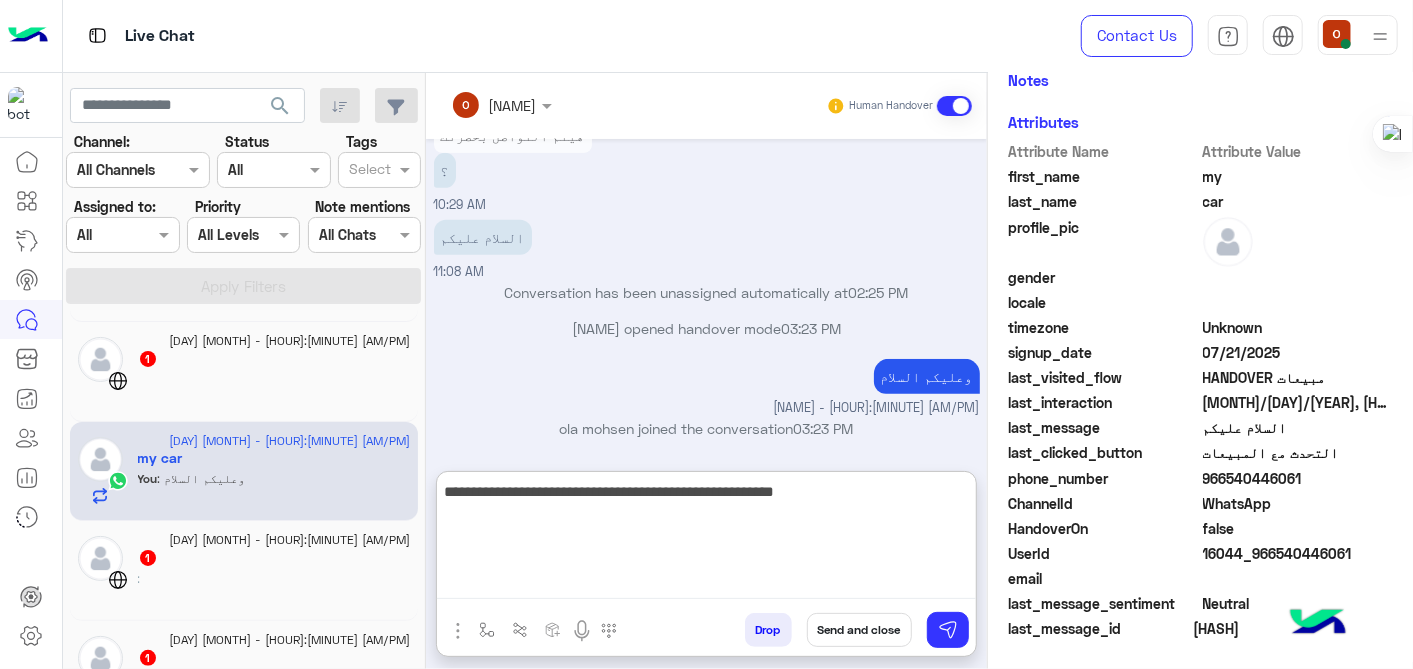 type 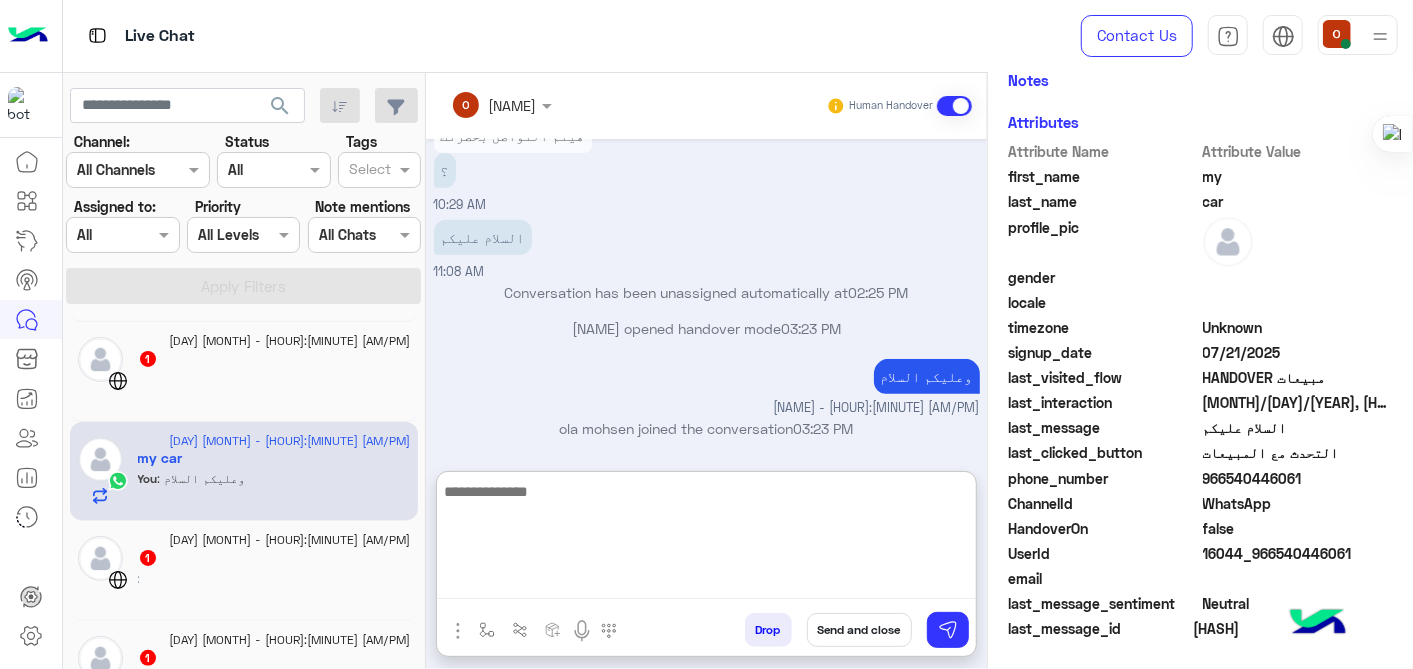 scroll, scrollTop: 654, scrollLeft: 0, axis: vertical 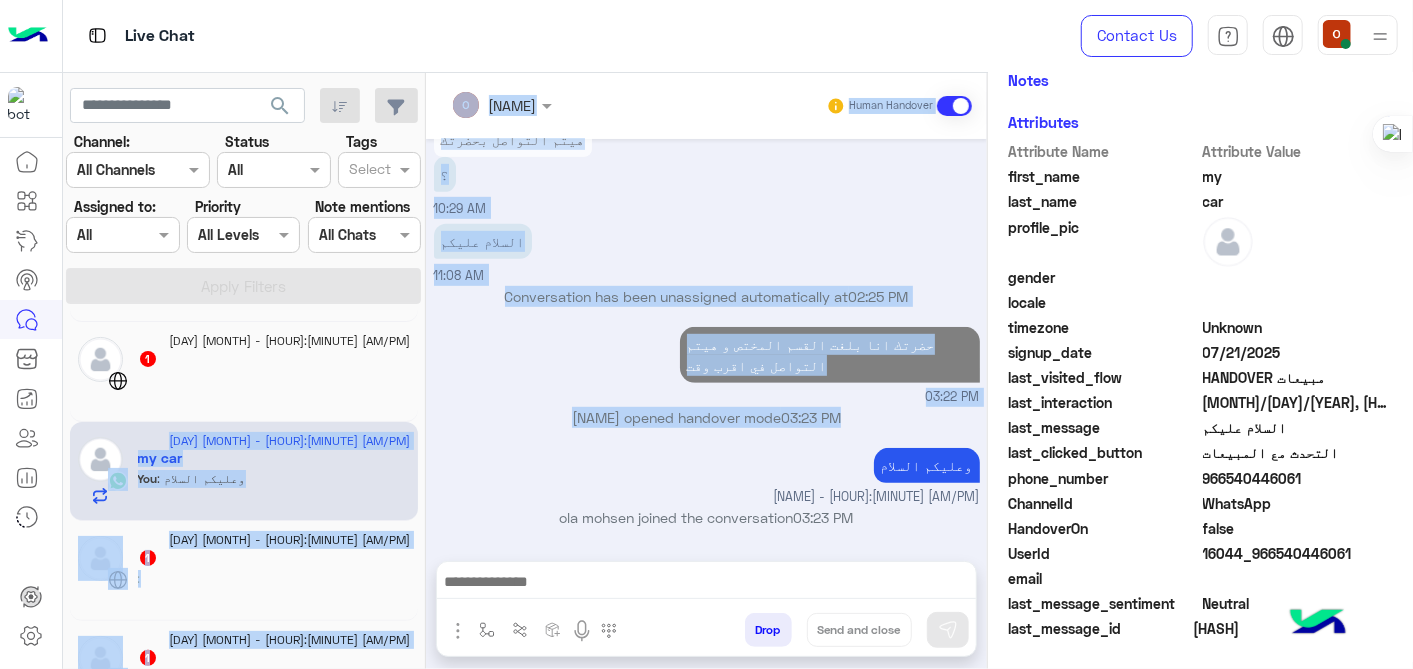 drag, startPoint x: 417, startPoint y: 402, endPoint x: 424, endPoint y: 468, distance: 66.37017 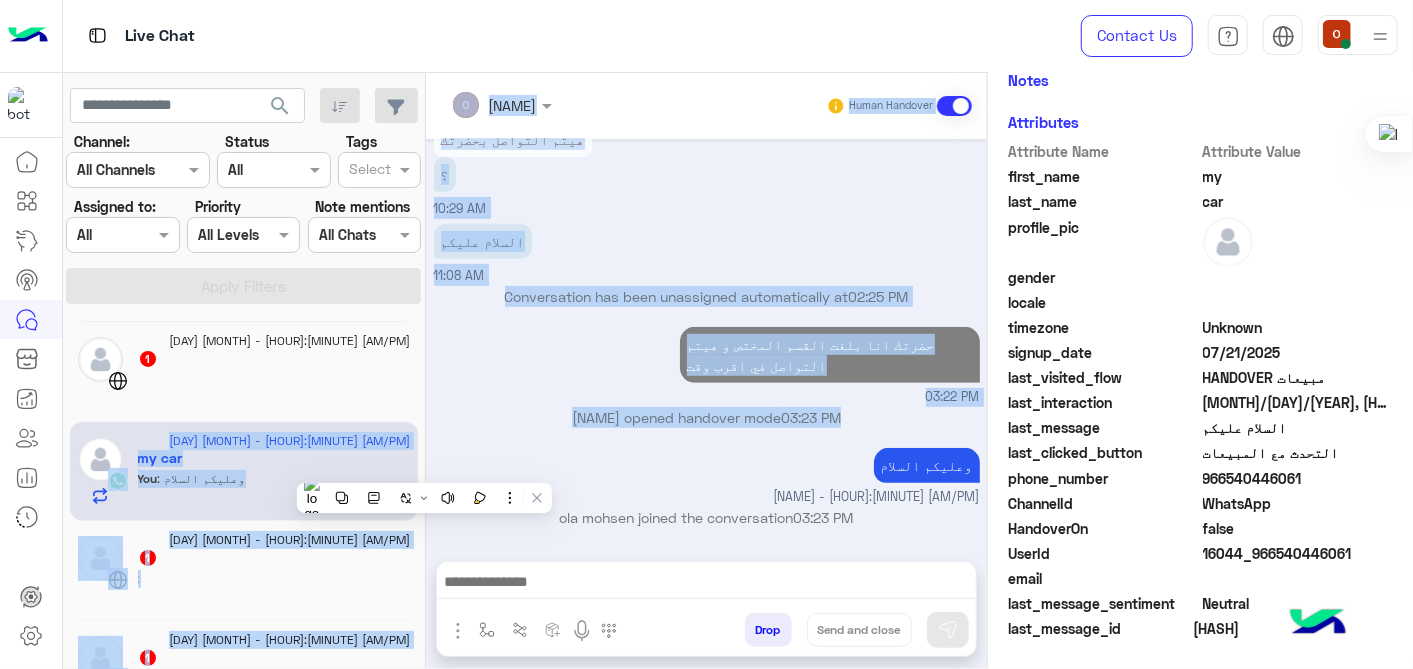 drag, startPoint x: 424, startPoint y: 468, endPoint x: 499, endPoint y: 467, distance: 75.00667 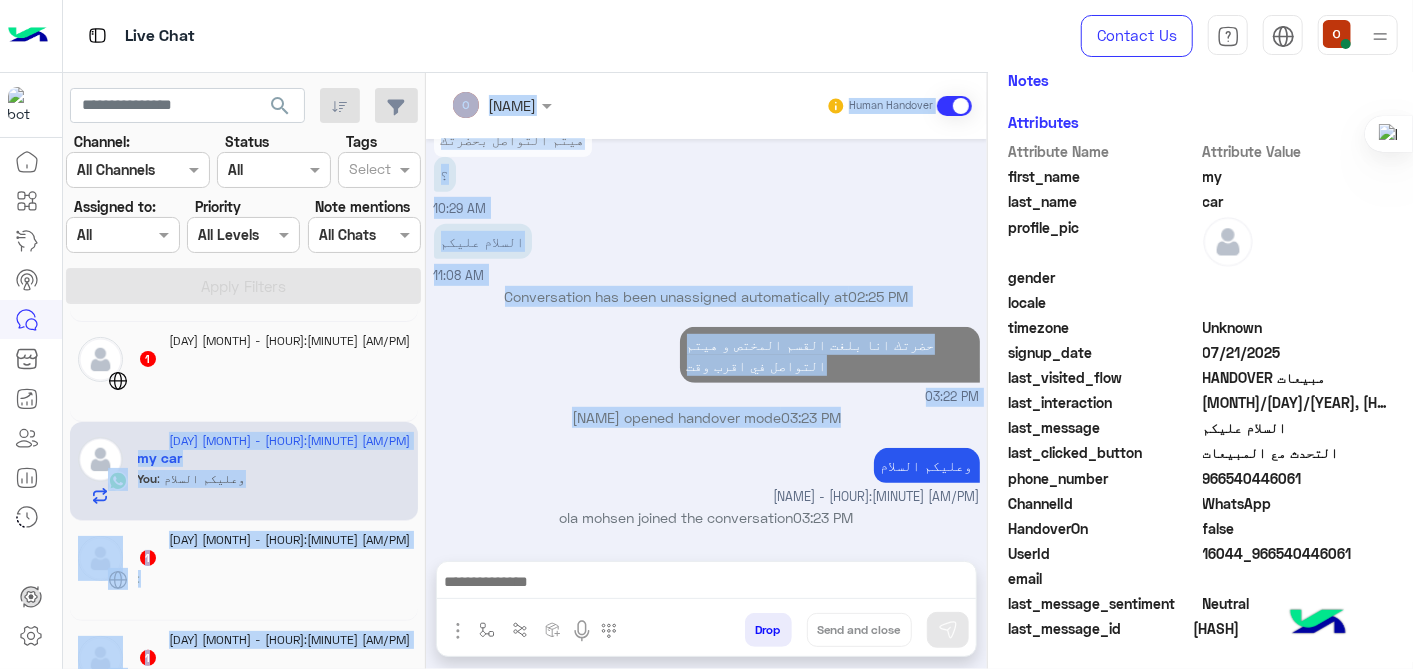 click on "[MONTH] [DAY], [YEAR] نعم هبغ القسم المختص للتواصل بحضرتك التواصل هيكون علي نفي رقم الموبيل [NAME] - [HOUR]:[MINUTE] [AM/PM] [NAME] - [HOUR]:[MINUTE] [AM/PM] نعم [HOUR]:[MINUTE] [AM/PM] تمام [NAME] - [HOUR]:[MINUTE] [AM/PM] ممكن اتشرف باسم حضرتك [NAME] - [HOUR]:[MINUTE] [AM/PM] هيتم التواصل بحضرتك [NAME] - [HOUR]:[MINUTE] [AM/PM] [MONTH] [DAY], [YEAR] هيتم التواصل بحضرتك ؟ [HOUR]:[MINUTE] [AM/PM] السلام عليكم [HOUR]:[AM/PM] Conversation has been unassigned automatically at [HOUR]:[MINUTE] [AM/PM] حضرتك انا بلغت القسم المختص و هيتم التواصل في اقرب وقت [HOUR]:[MINUTE] [AM/PM] [NAME] opened handover mode [HOUR]:[MINUTE] [AM/PM] وعليكم السلام [NAME] - [HOUR]:[MINUTE] [AM/PM] [NAME] joined the conversation [HOUR]:[MINUTE] [AM/PM]" at bounding box center (706, 340) 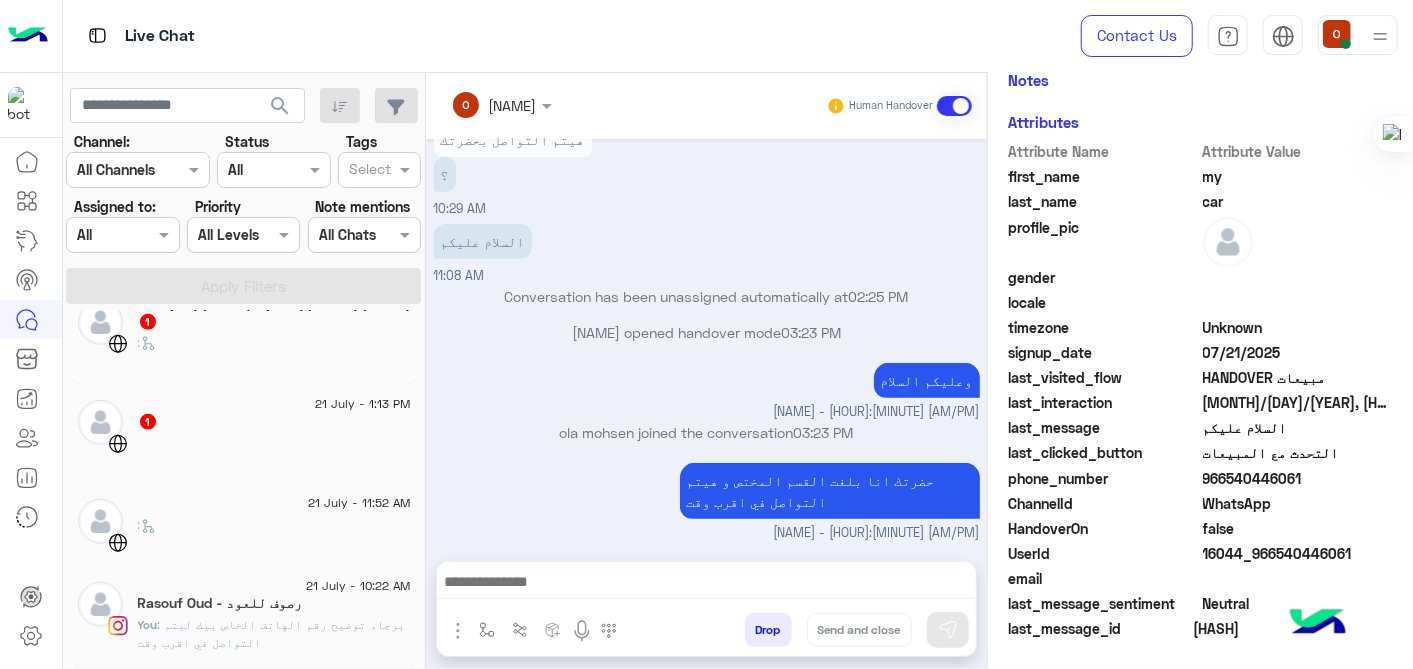 scroll, scrollTop: 0, scrollLeft: 0, axis: both 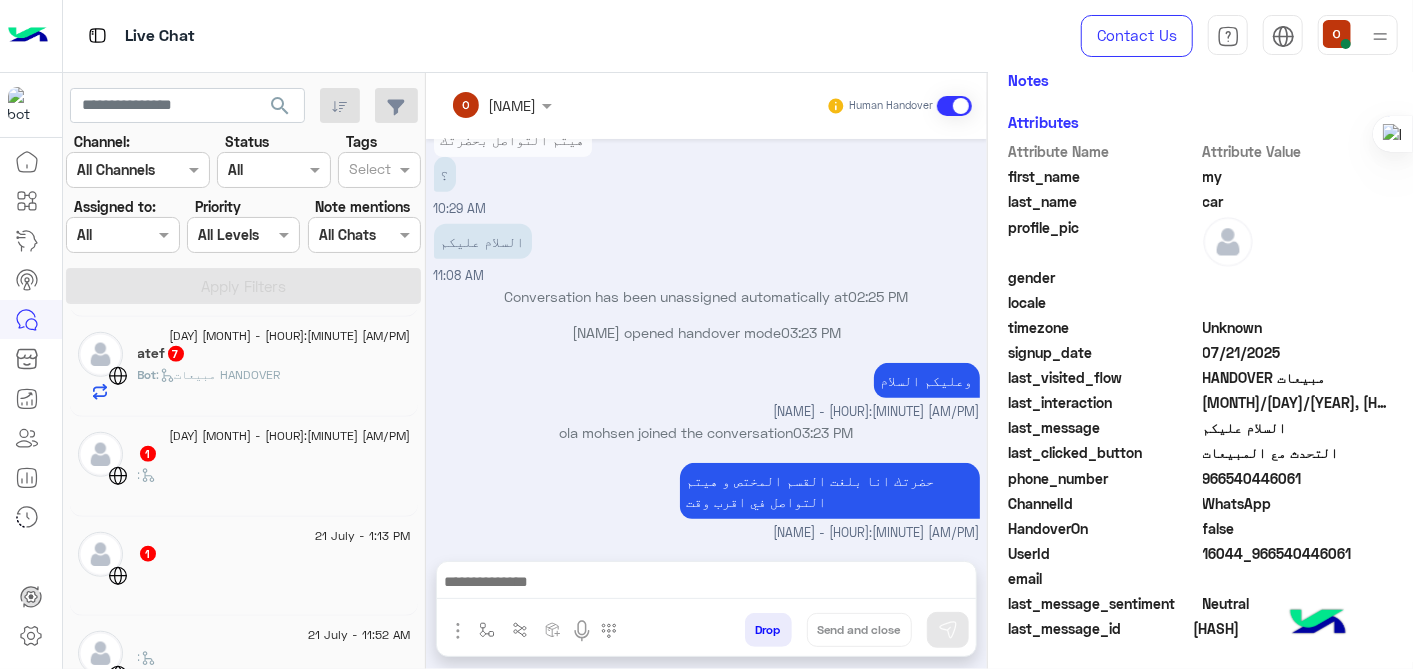 click on "[NAME] 7" 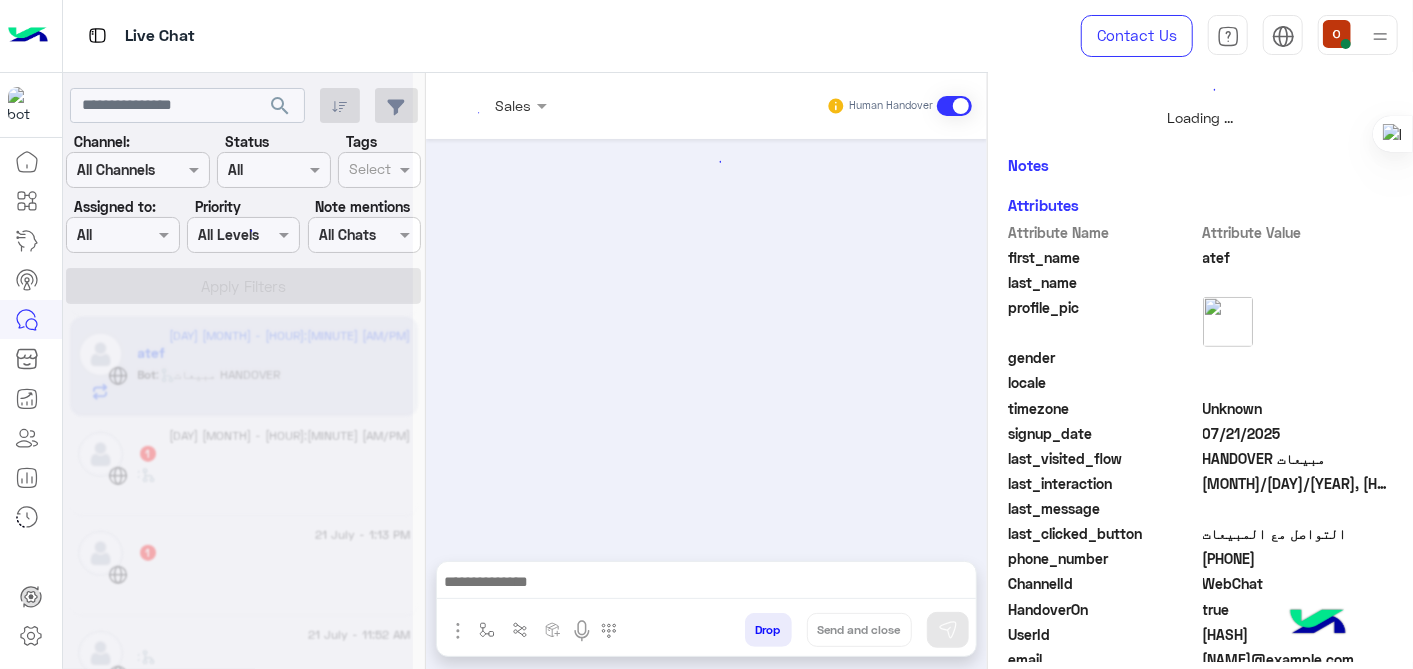 scroll, scrollTop: 542, scrollLeft: 0, axis: vertical 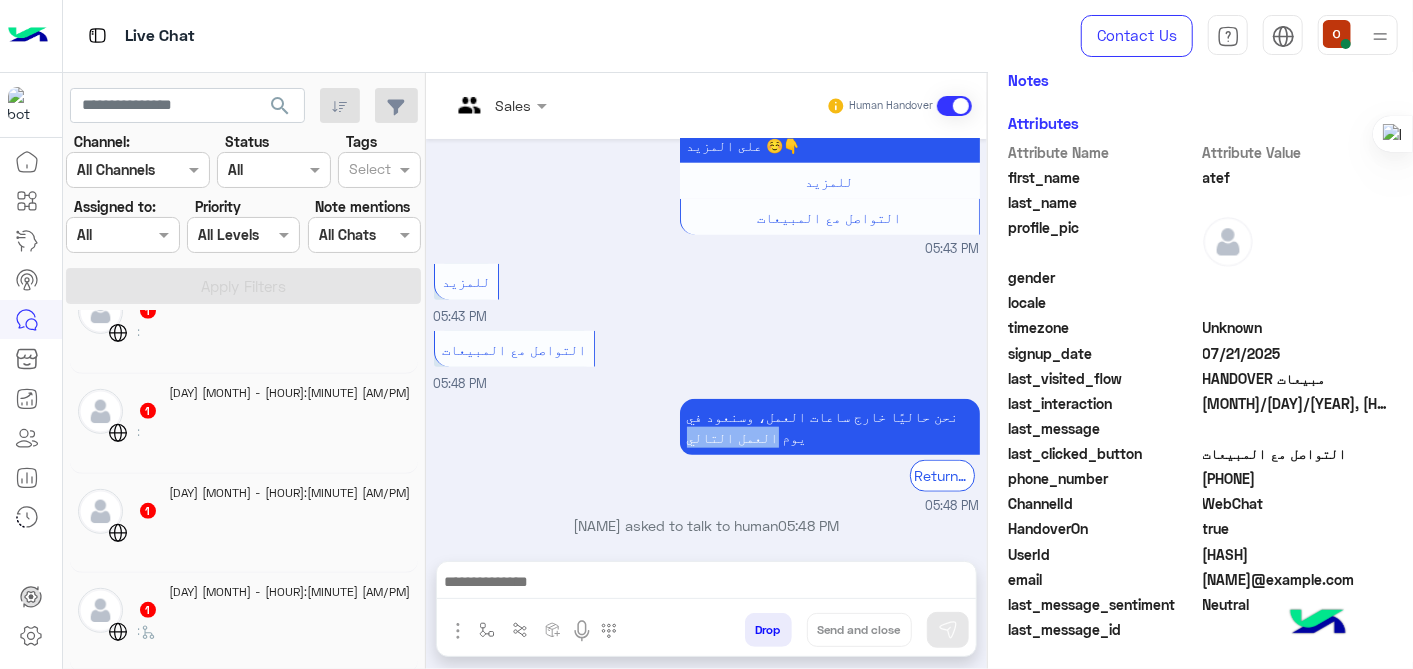 drag, startPoint x: 425, startPoint y: 465, endPoint x: 434, endPoint y: 388, distance: 77.52419 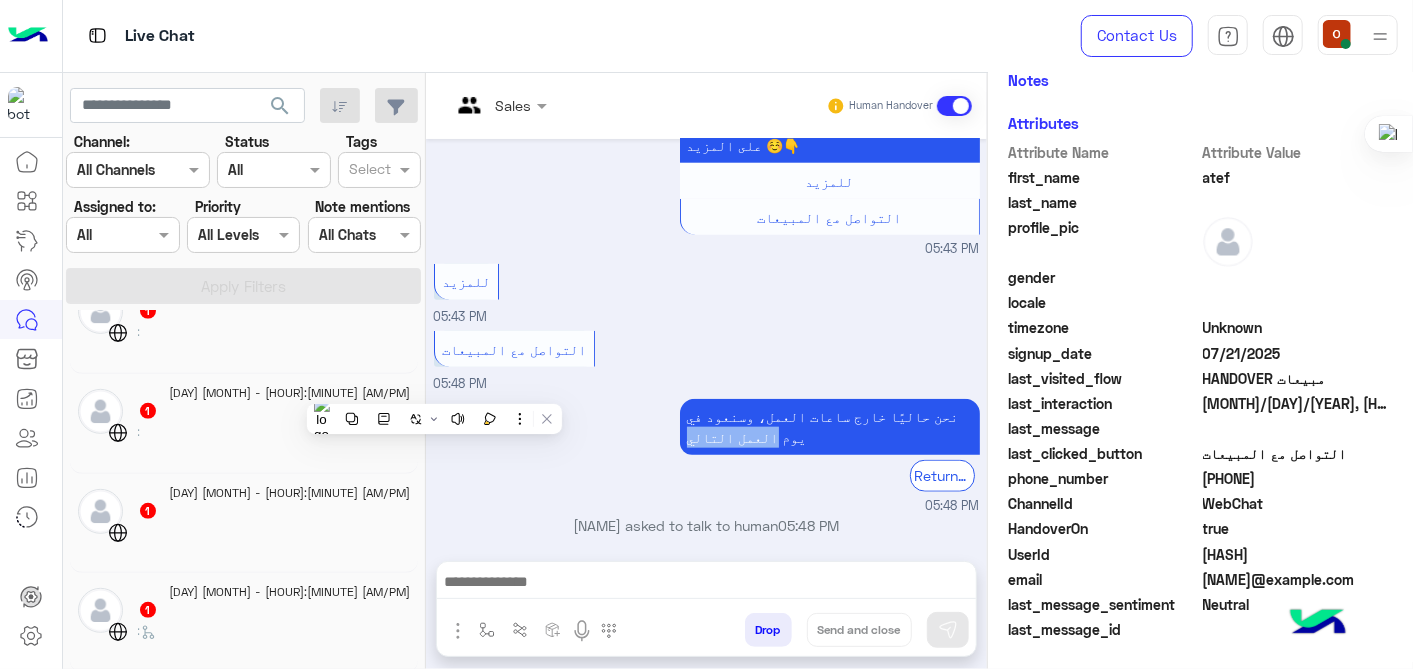 scroll, scrollTop: 0, scrollLeft: 0, axis: both 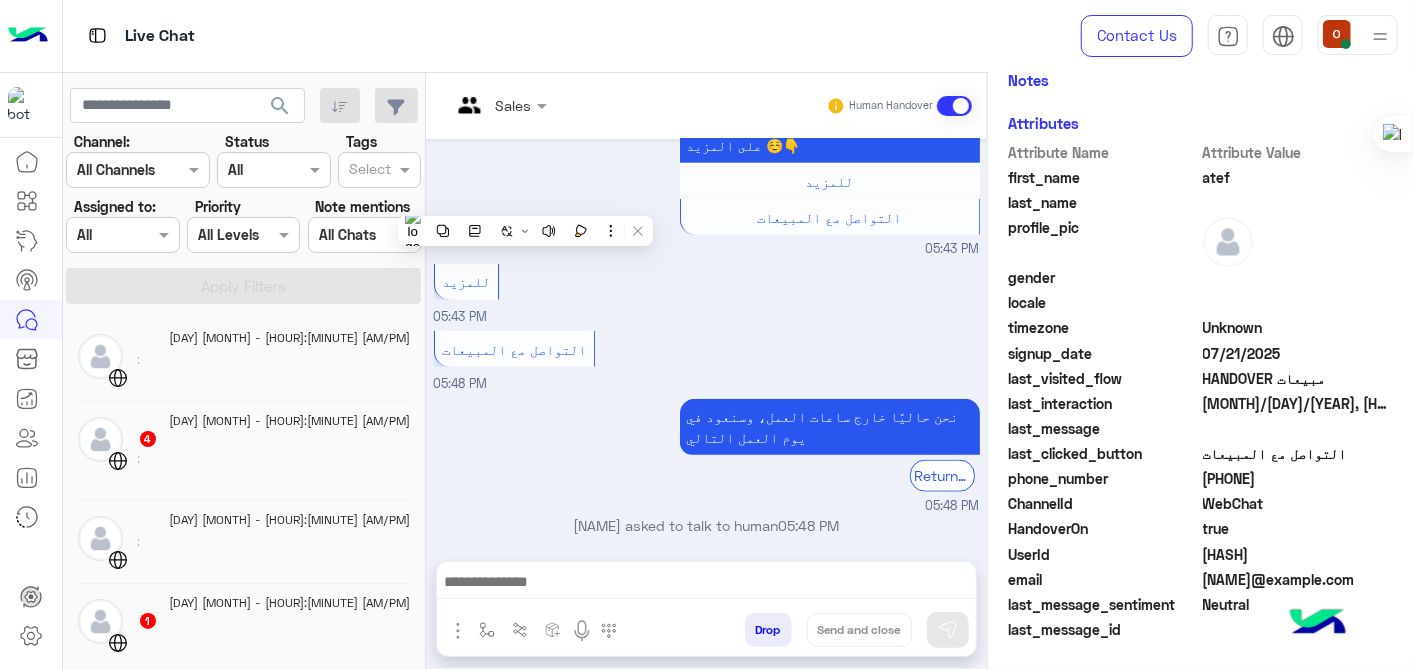 click on "[MONTH] [DAY], [YEAR] GetStarted [HOUR]:[MINUTE] [AM/PM] أهلًا [NAME] 👋، أنا شات بوت حلول الذكي، أقدر أساعدك ازاي؟ "Hello [NAME] 👋, I’m Hulul Smart Chatbot. How can I assist you?" عربي English [HOUR]:[MINUTE] [AM/PM] عربي [HOUR]:[MINUTE] [AM/PM] Previous البداية اختر انشاء البوت الخاص بك اختر مساعدة عملائكم اختر ادوات التنمية اختر منصات التواصل اختر التكامل مع حلول اختر التحليلات و ادارة البيانات اختر اعداد الحساب و الفاتورة اختر متجر التطبيقات اختر التواصل مع خدمة العملاء في حال واجهتك مشكلة اختر Next 1 2 3 4 5 6 7 8 [HOUR]:[MINUTE] [AM/PM] اختر [HOUR]:[MINUTE] [AM/PM] يمكنك التعرف علي إعادة تصميم مساحة العمل ولوحة التحكم و الخدمات الإحترافية و لمعرفة المزيد تقدر تزور الرابط ادناه ☺️ 👇" at bounding box center [706, 340] 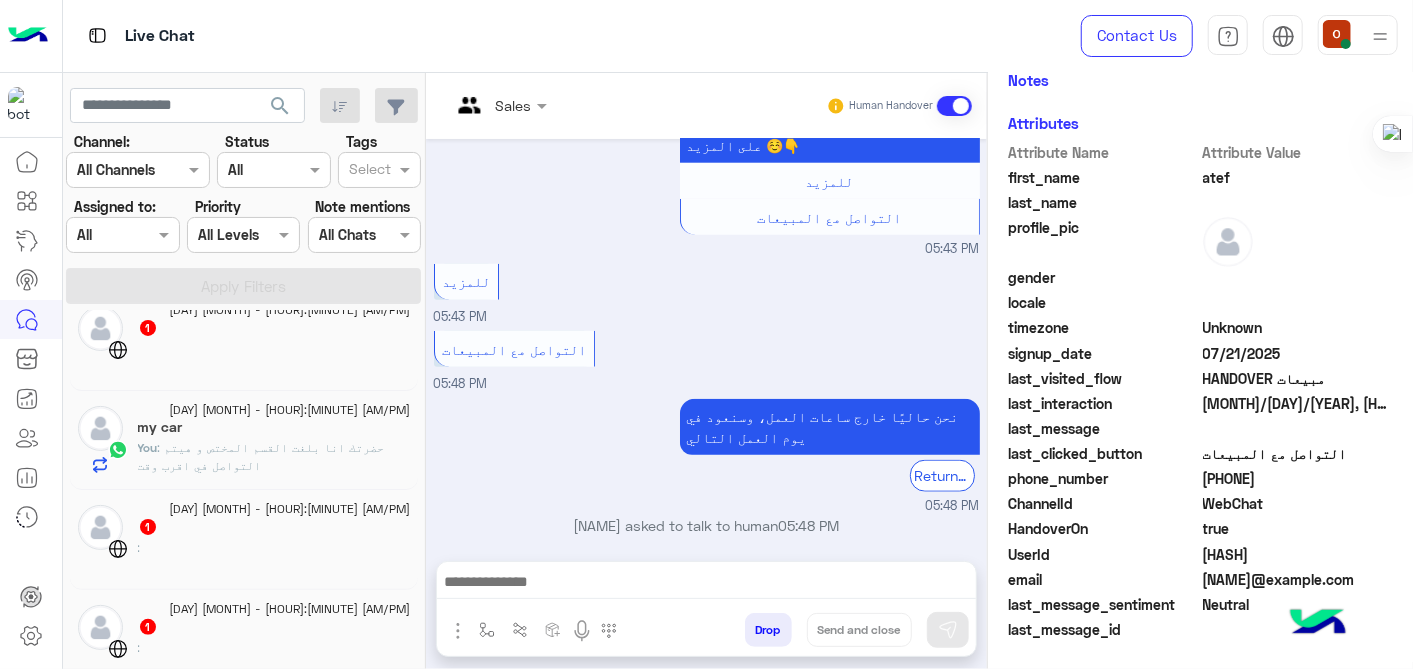 scroll, scrollTop: 304, scrollLeft: 0, axis: vertical 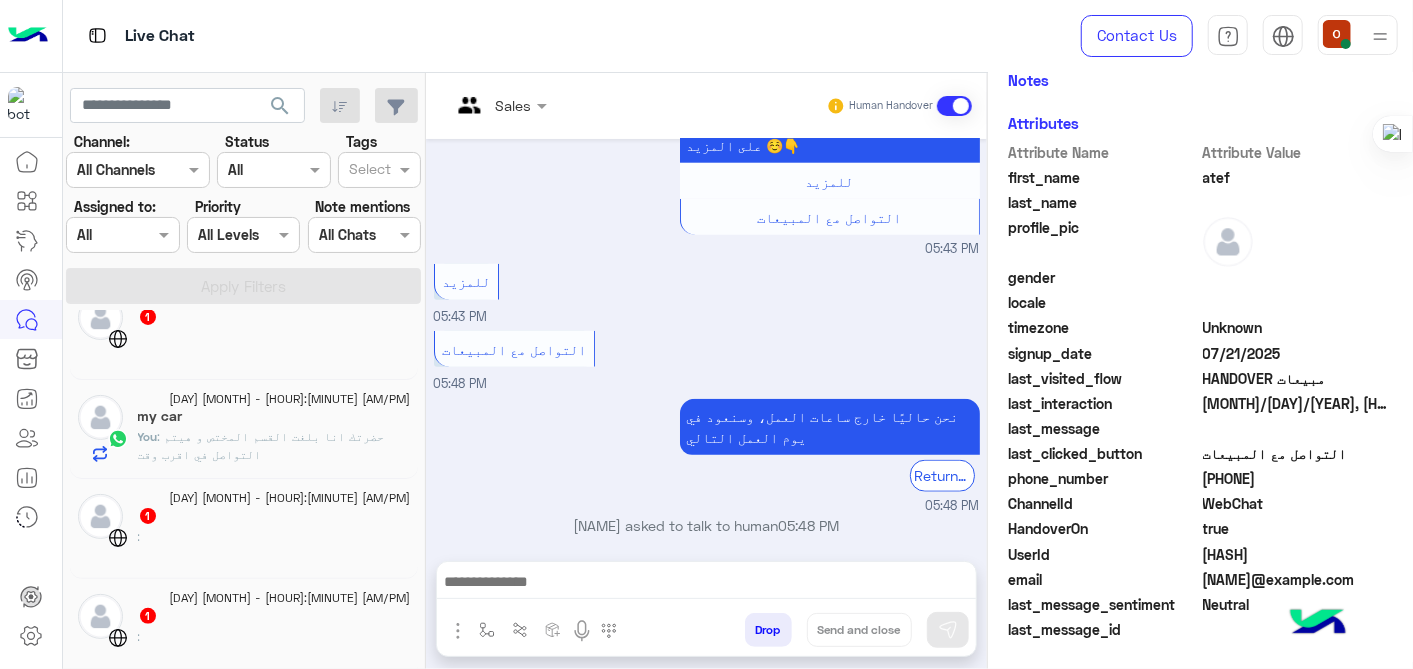click on "You  : حضرتك انا بلغت القسم المختص و هيتم التواصل في اقرب وقت" 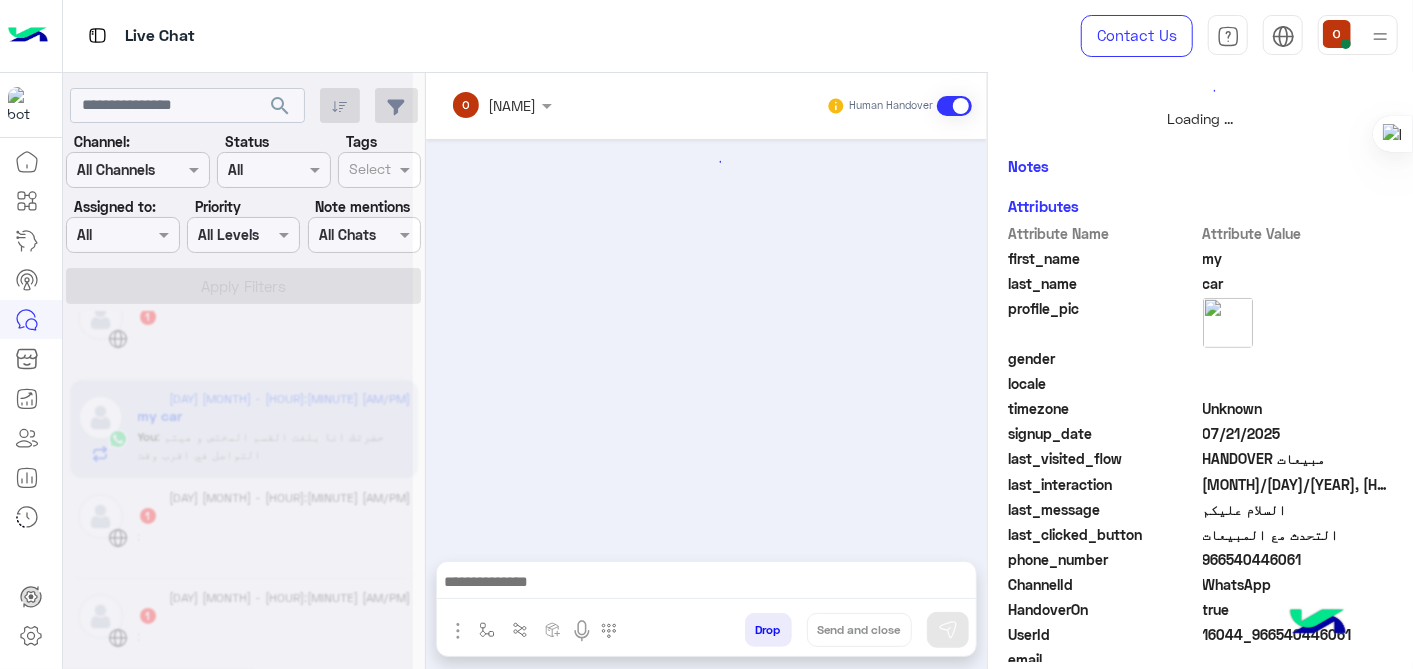 scroll, scrollTop: 505, scrollLeft: 0, axis: vertical 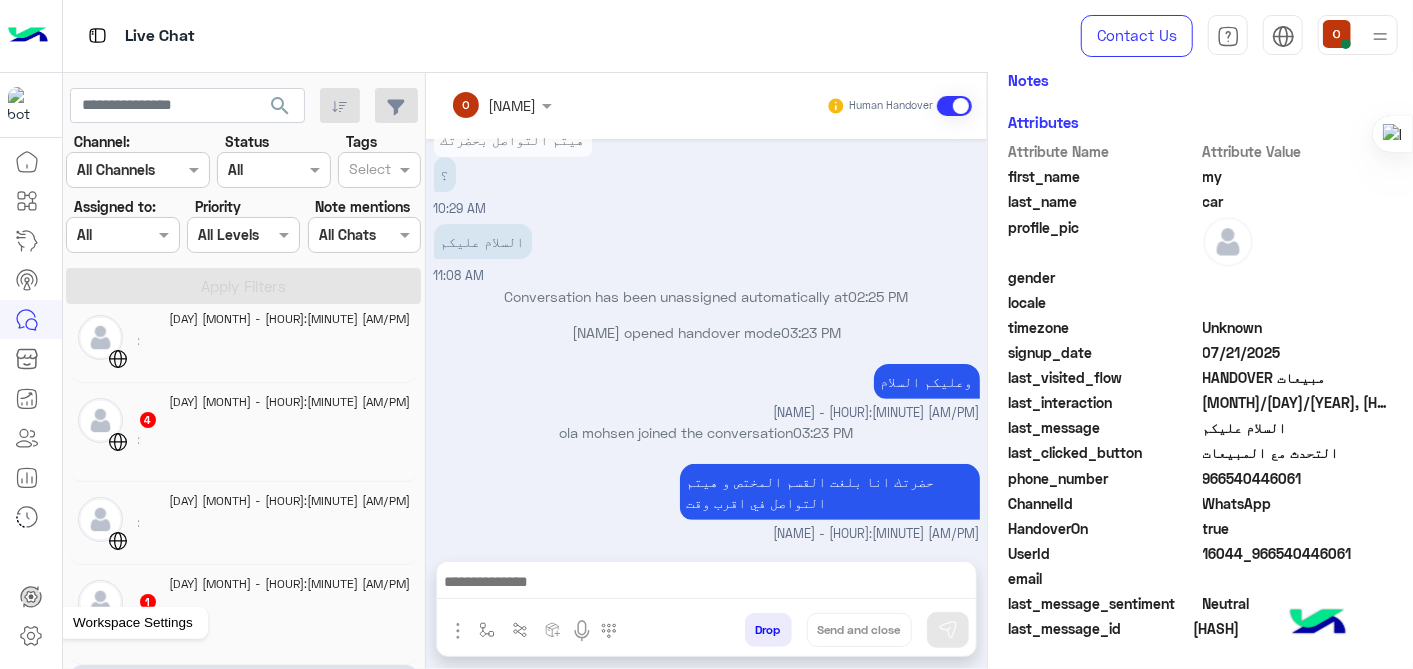click 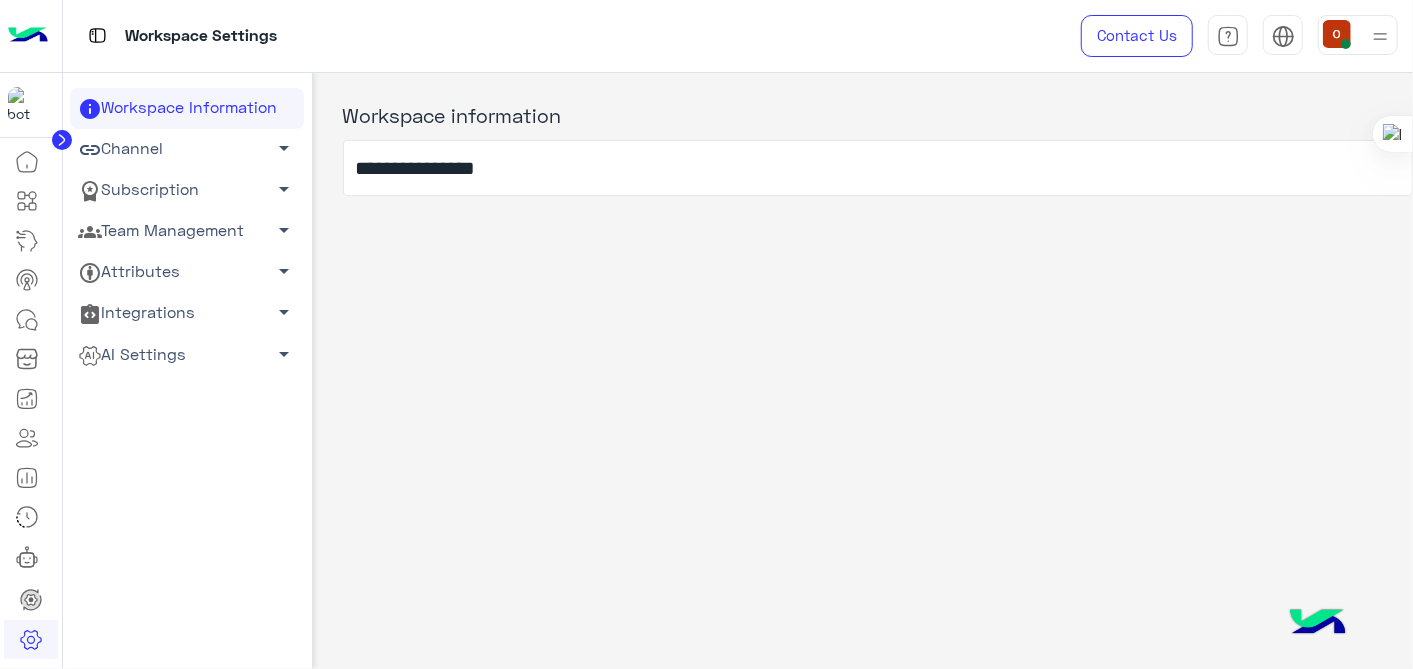 click on "arrow_drop_down" 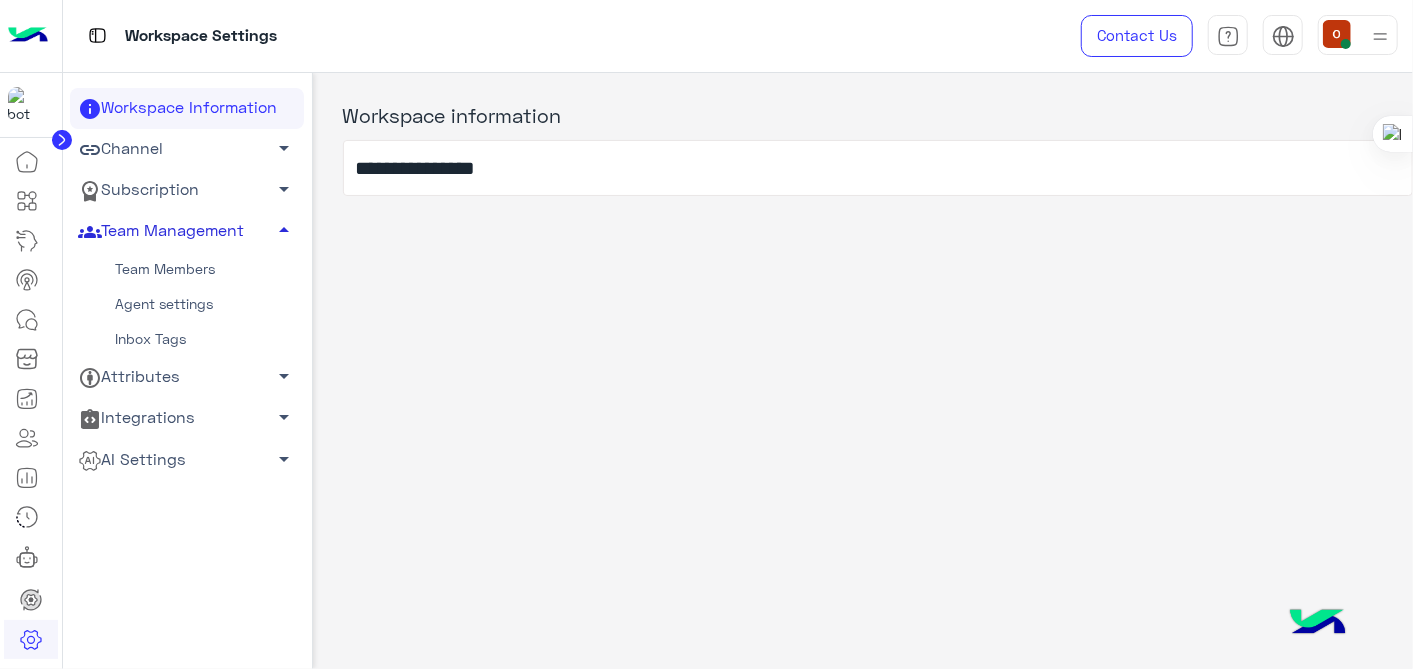 click on "Agent settings" 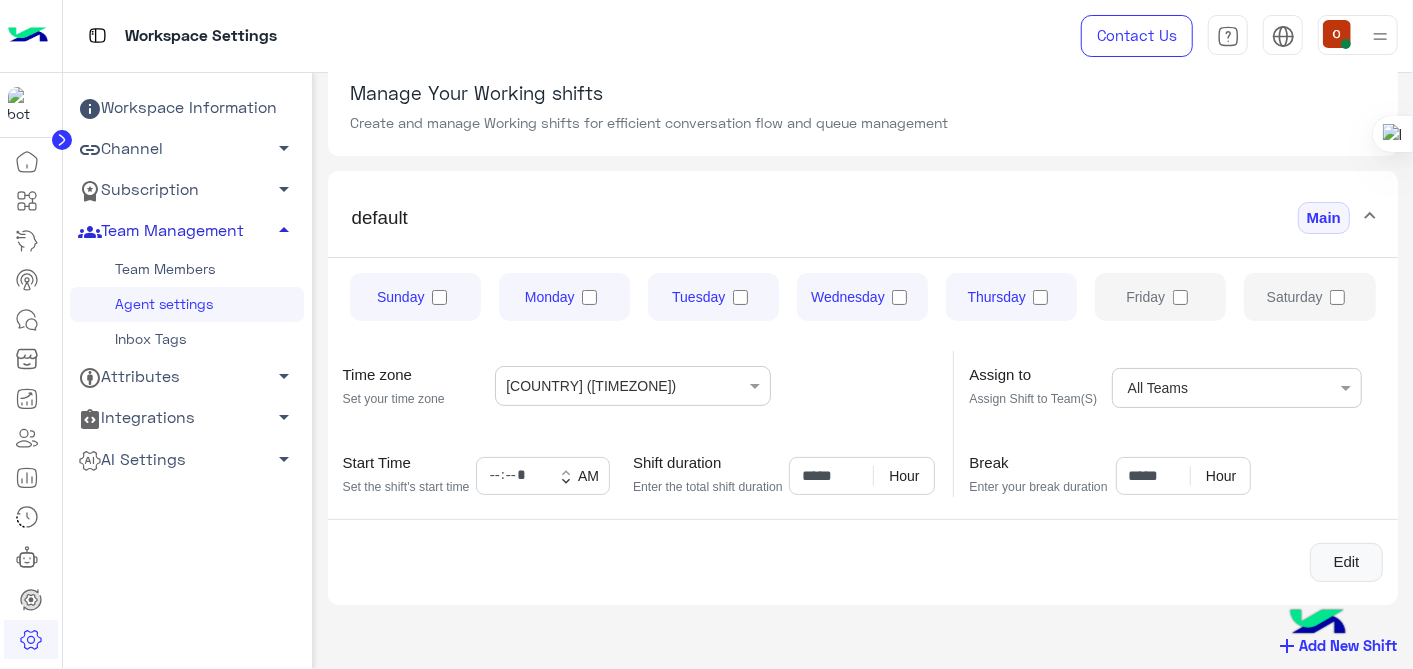 scroll, scrollTop: 91, scrollLeft: 0, axis: vertical 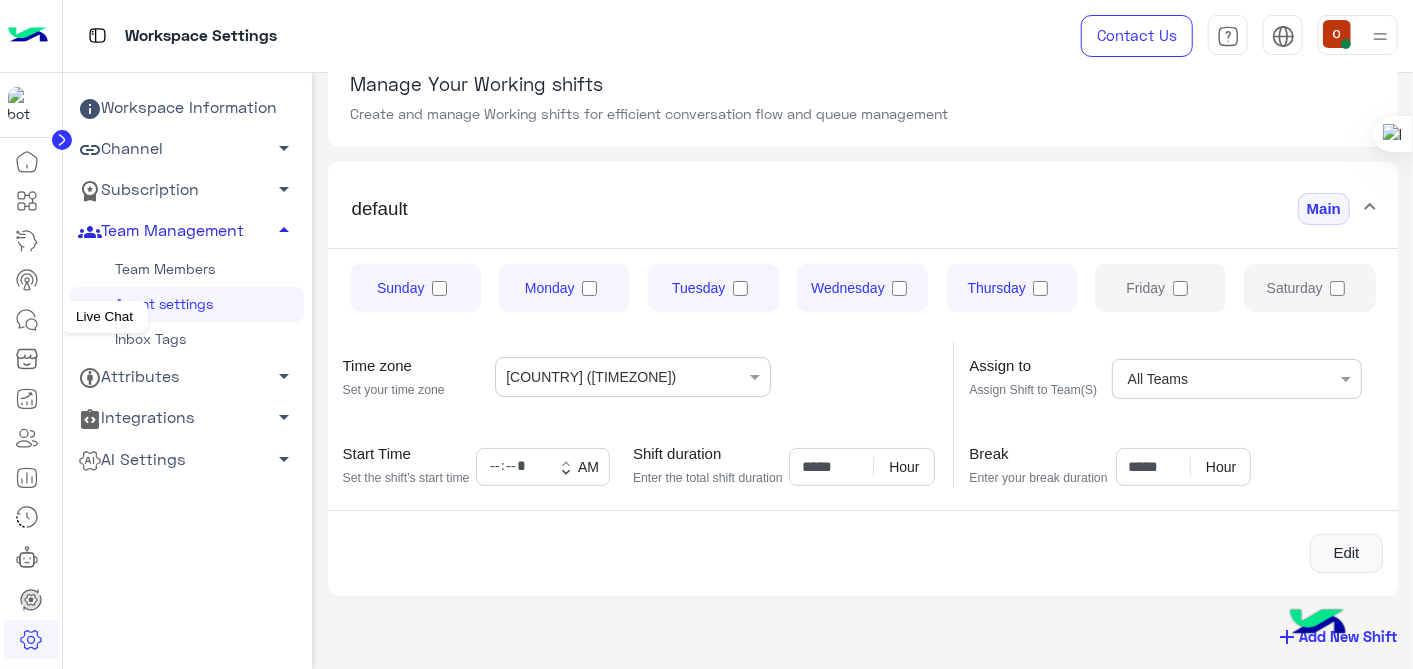 click 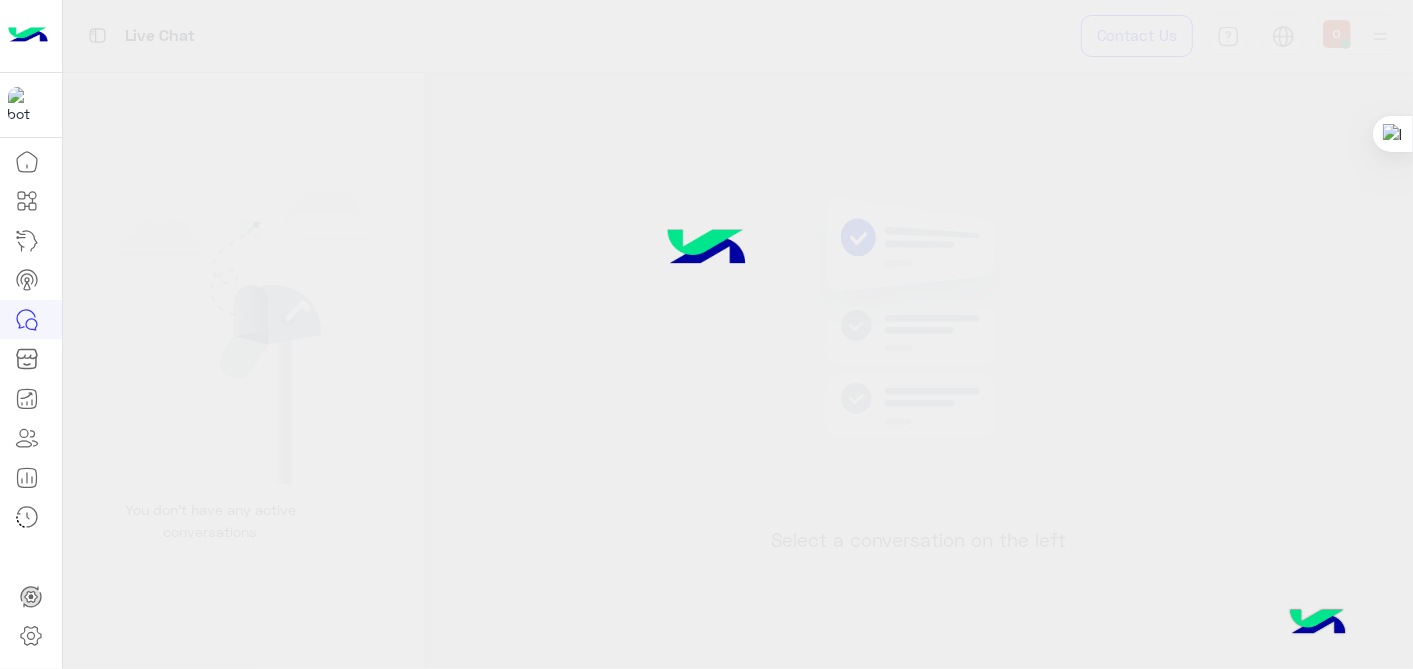 click 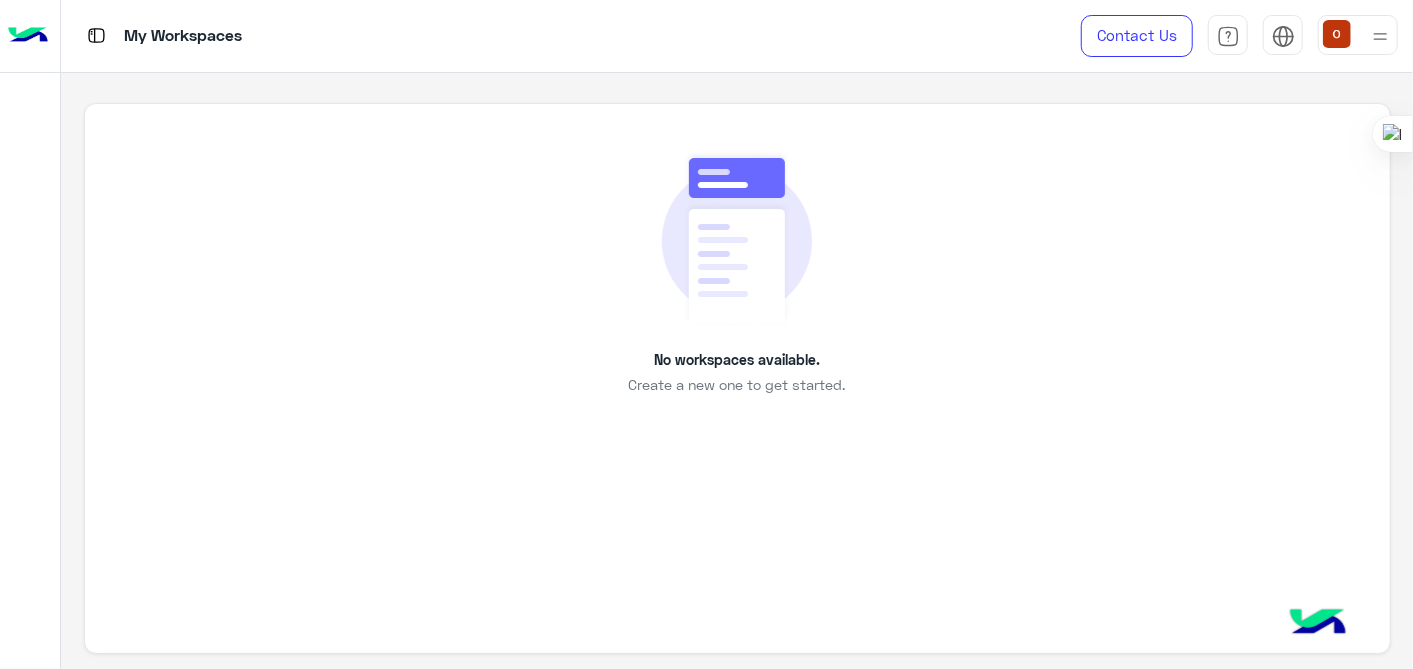 click 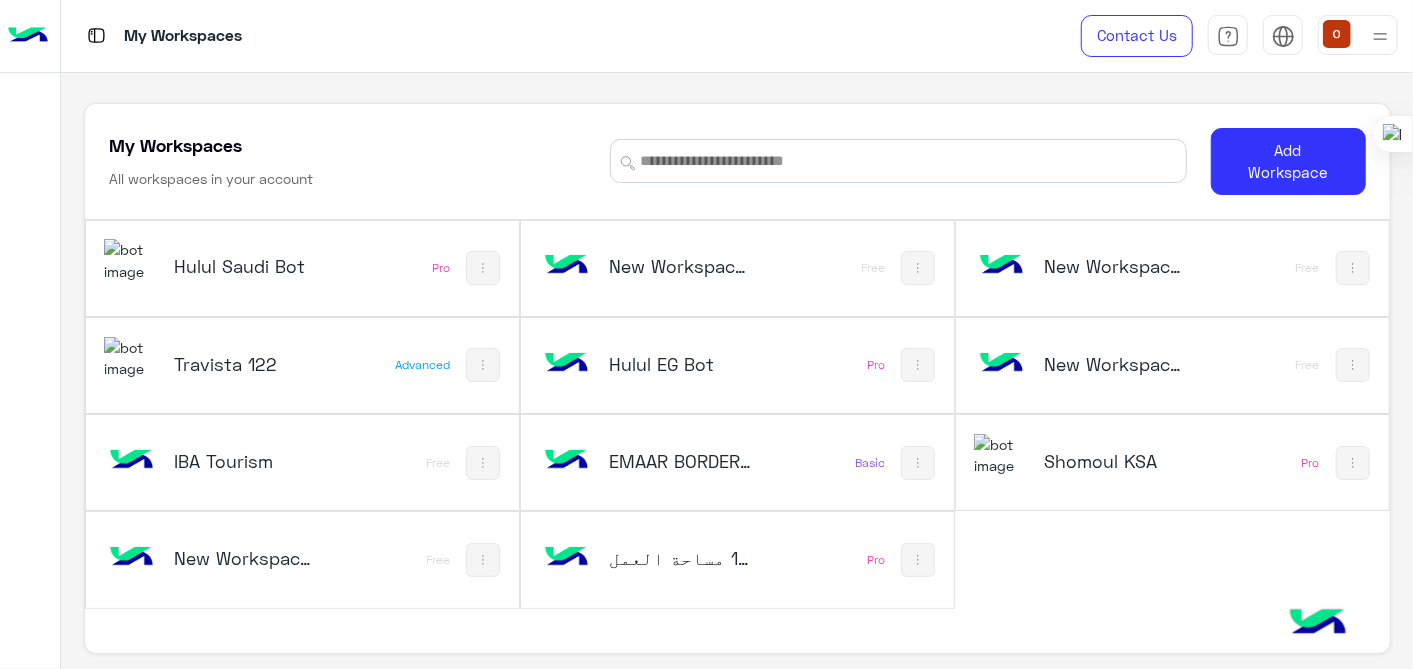 click at bounding box center (1001, 455) 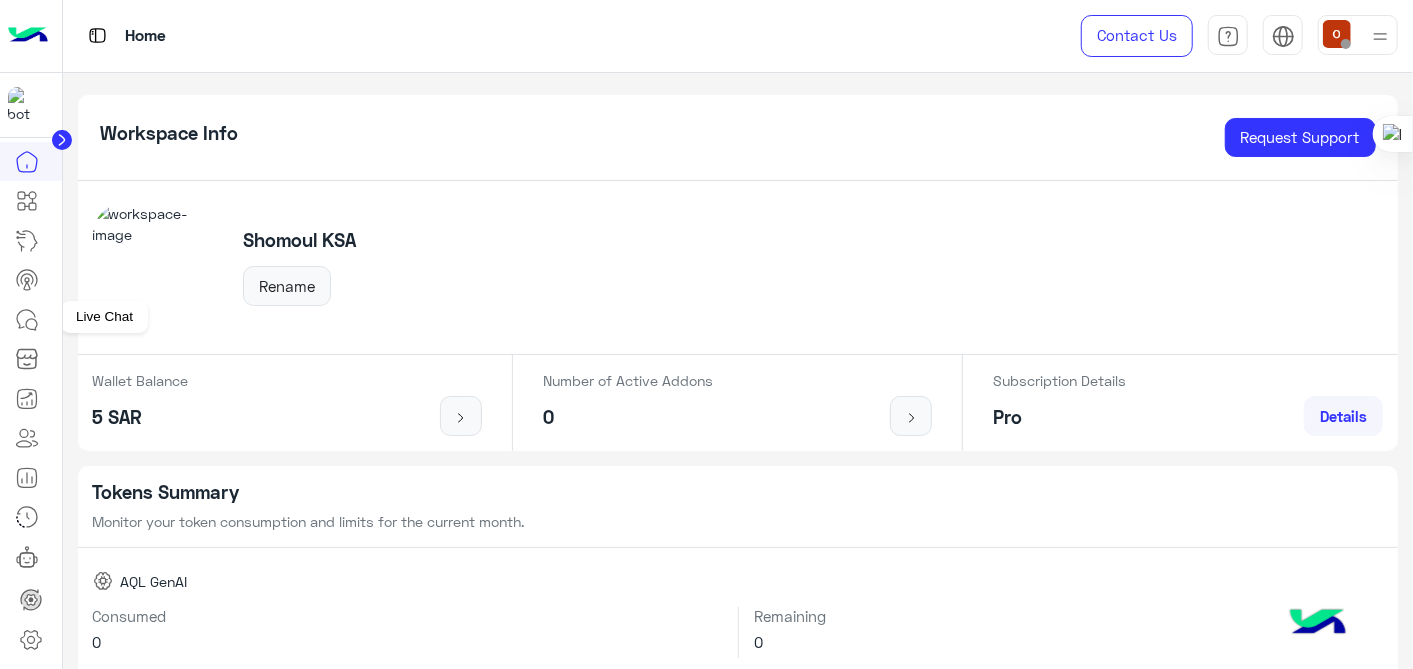 click 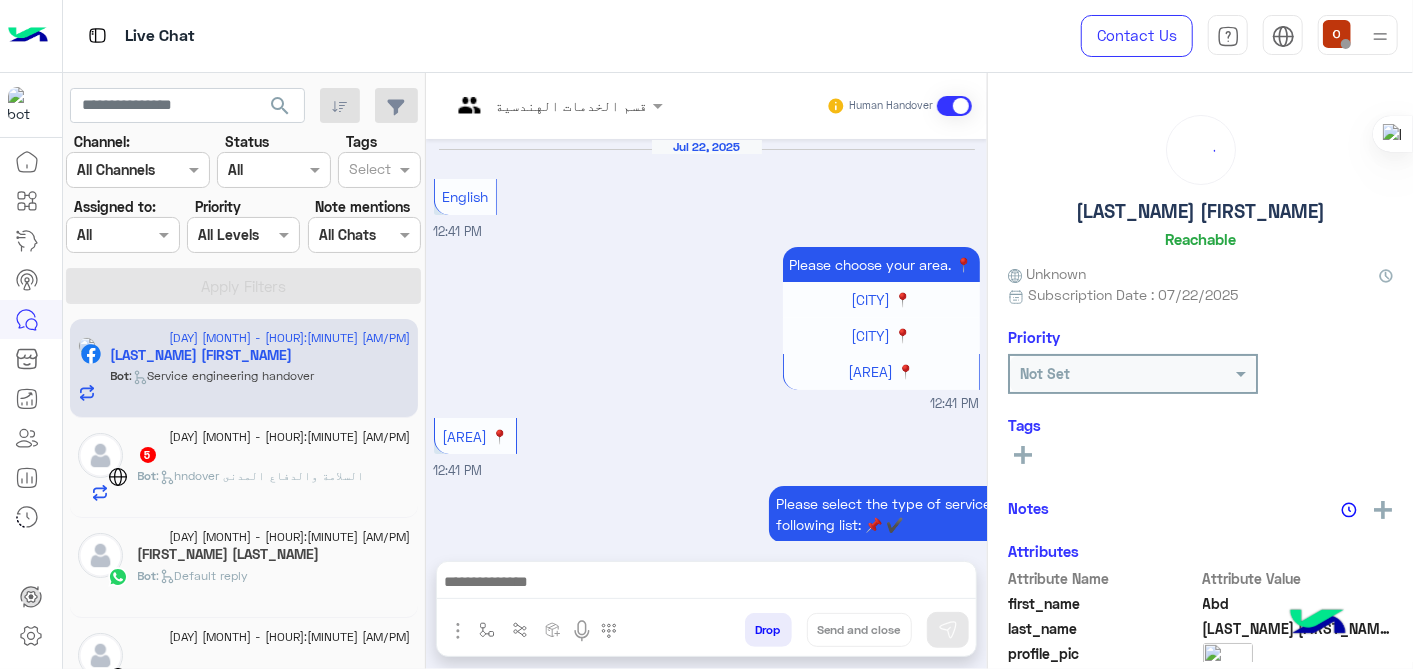 scroll, scrollTop: 611, scrollLeft: 0, axis: vertical 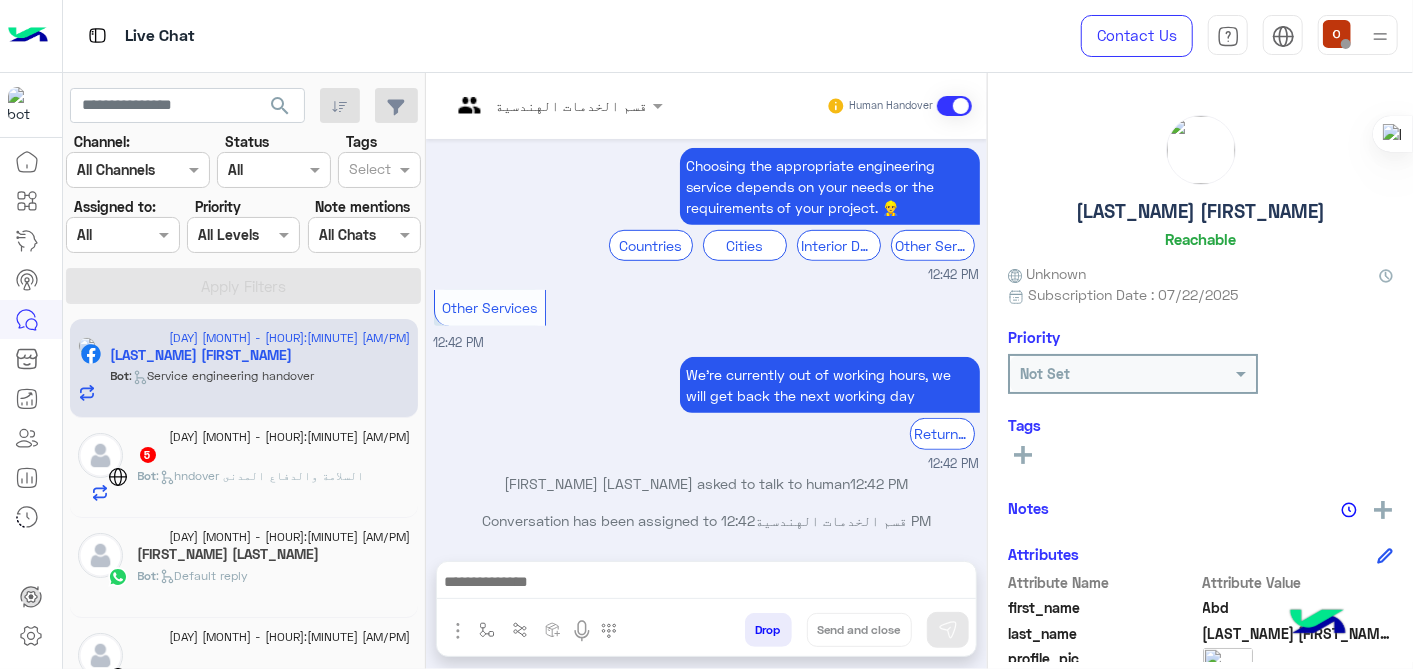 click 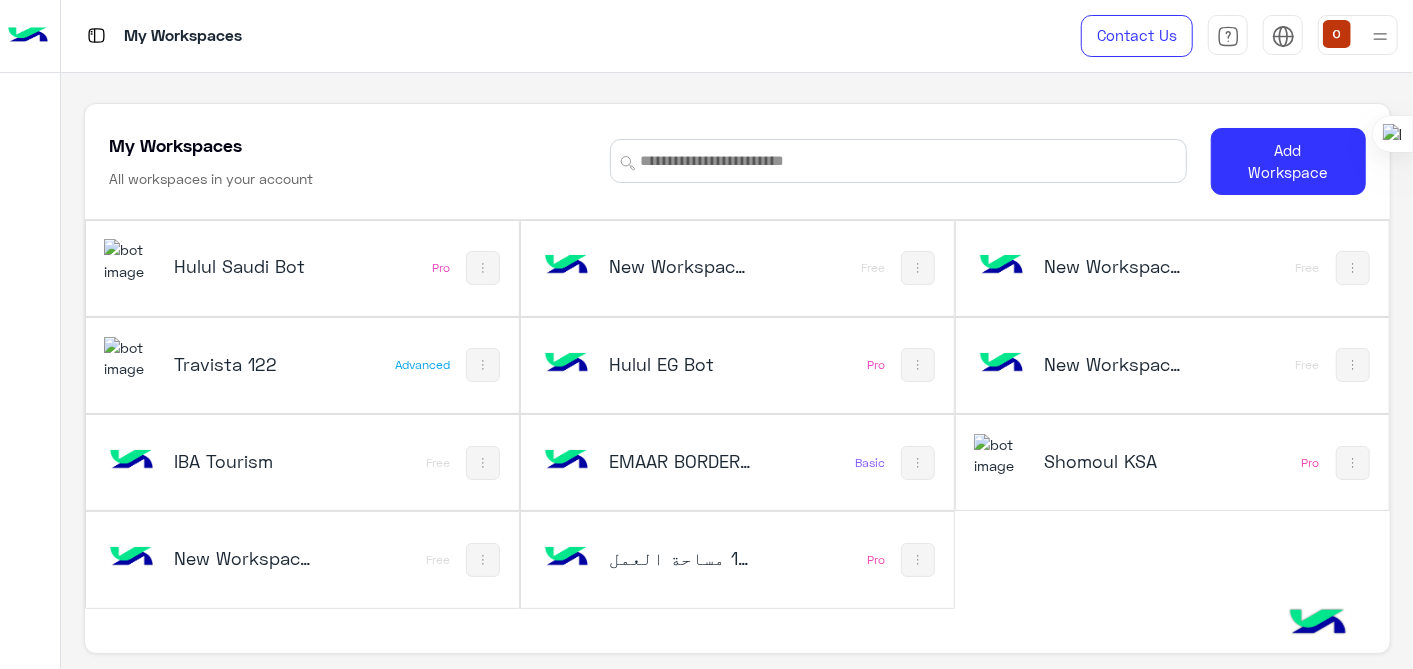 click at bounding box center (131, 260) 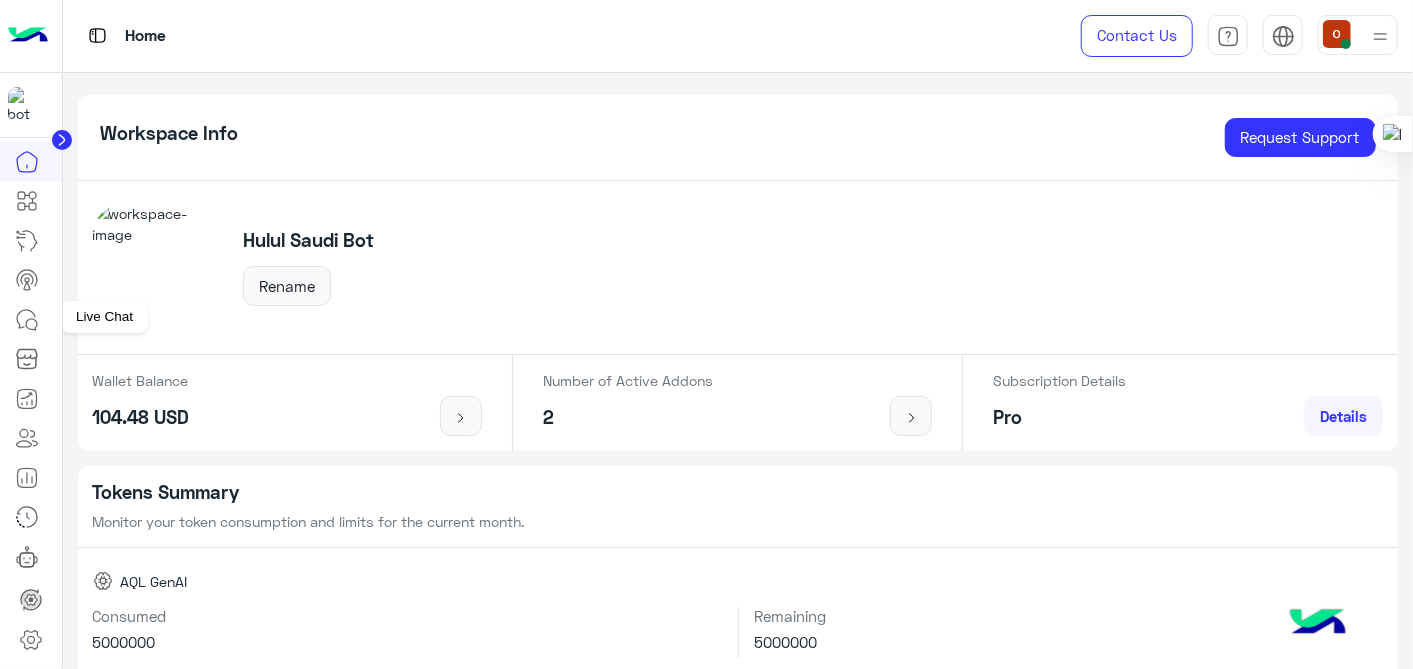 click 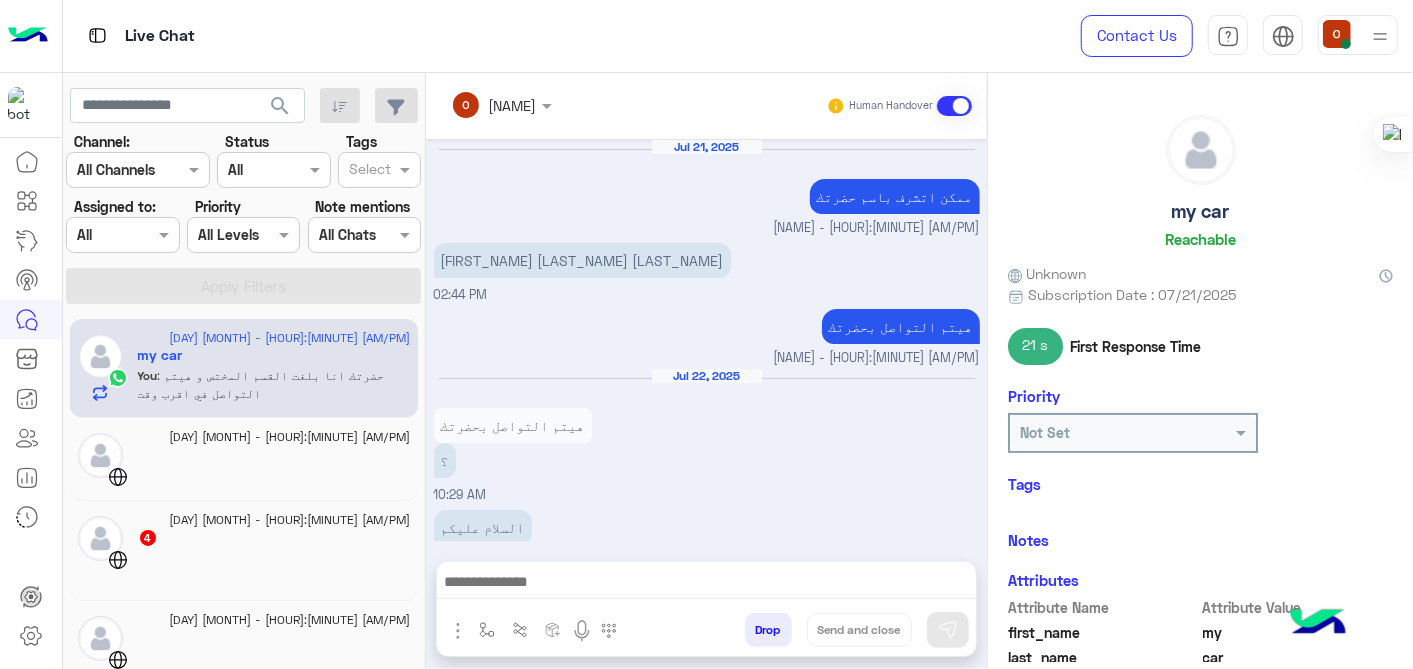 scroll, scrollTop: 286, scrollLeft: 0, axis: vertical 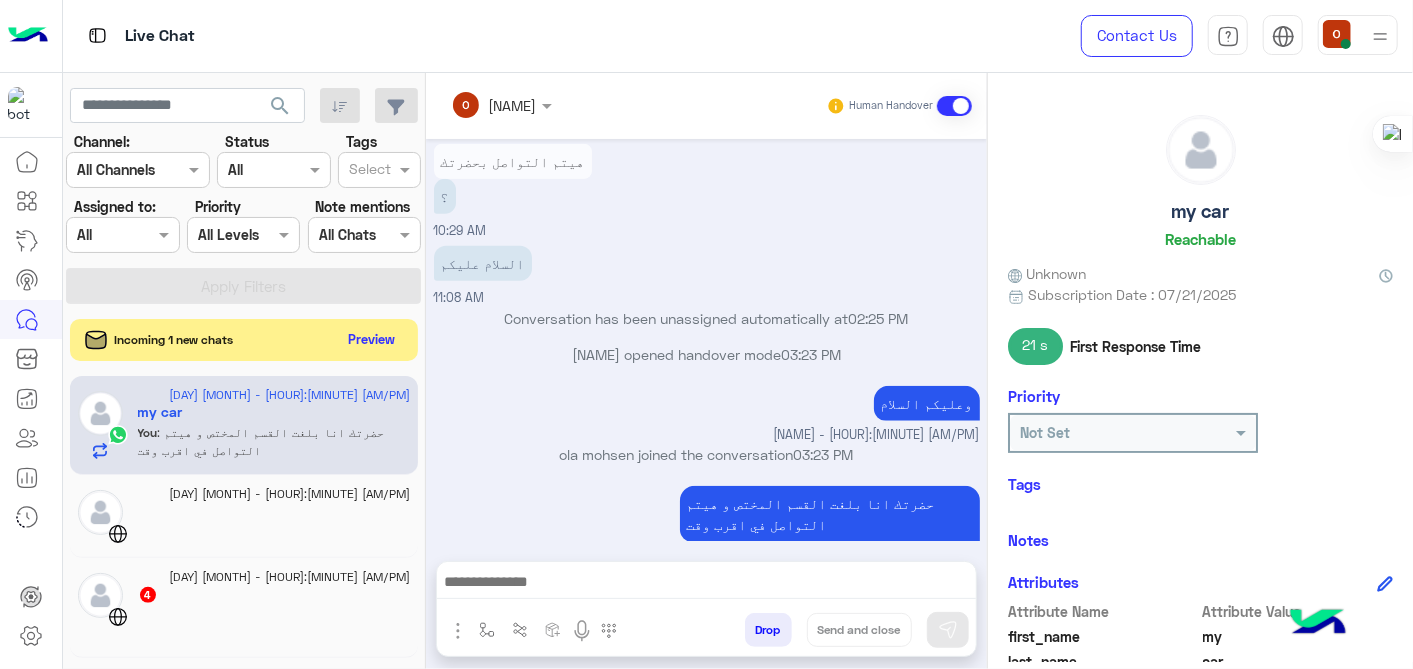 click on "Preview" 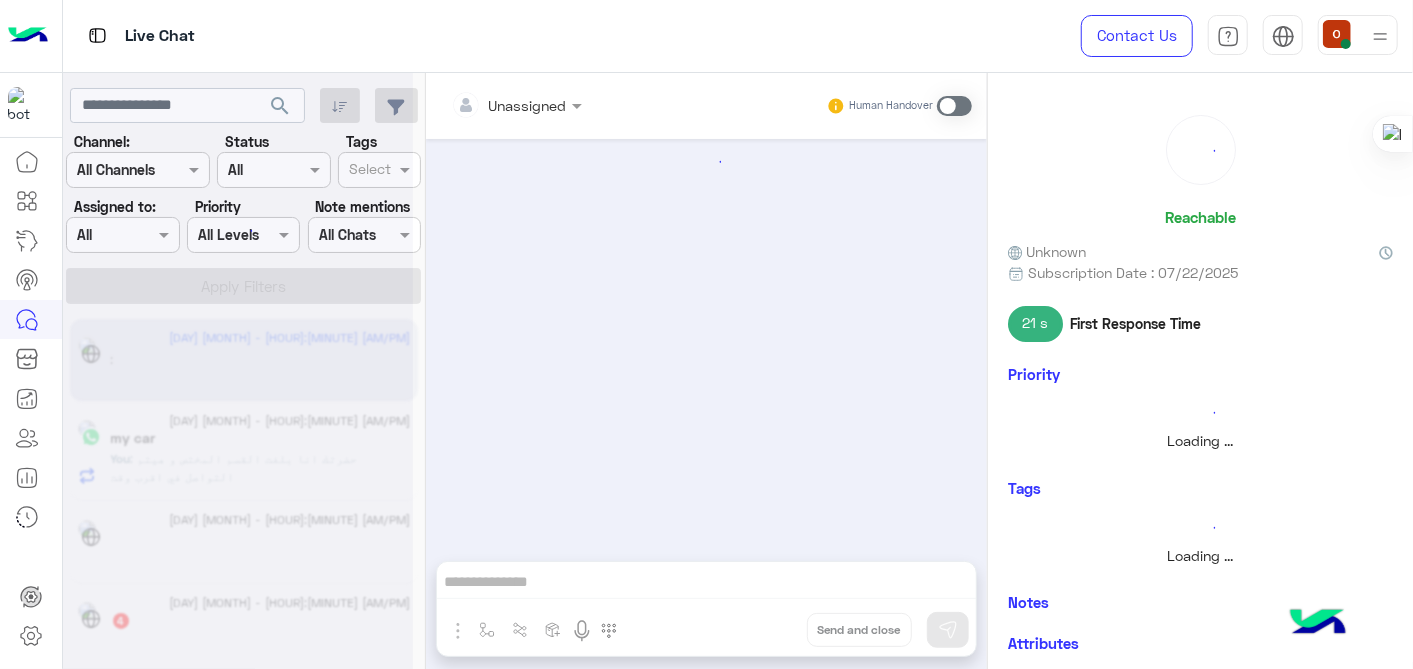 scroll, scrollTop: 0, scrollLeft: 0, axis: both 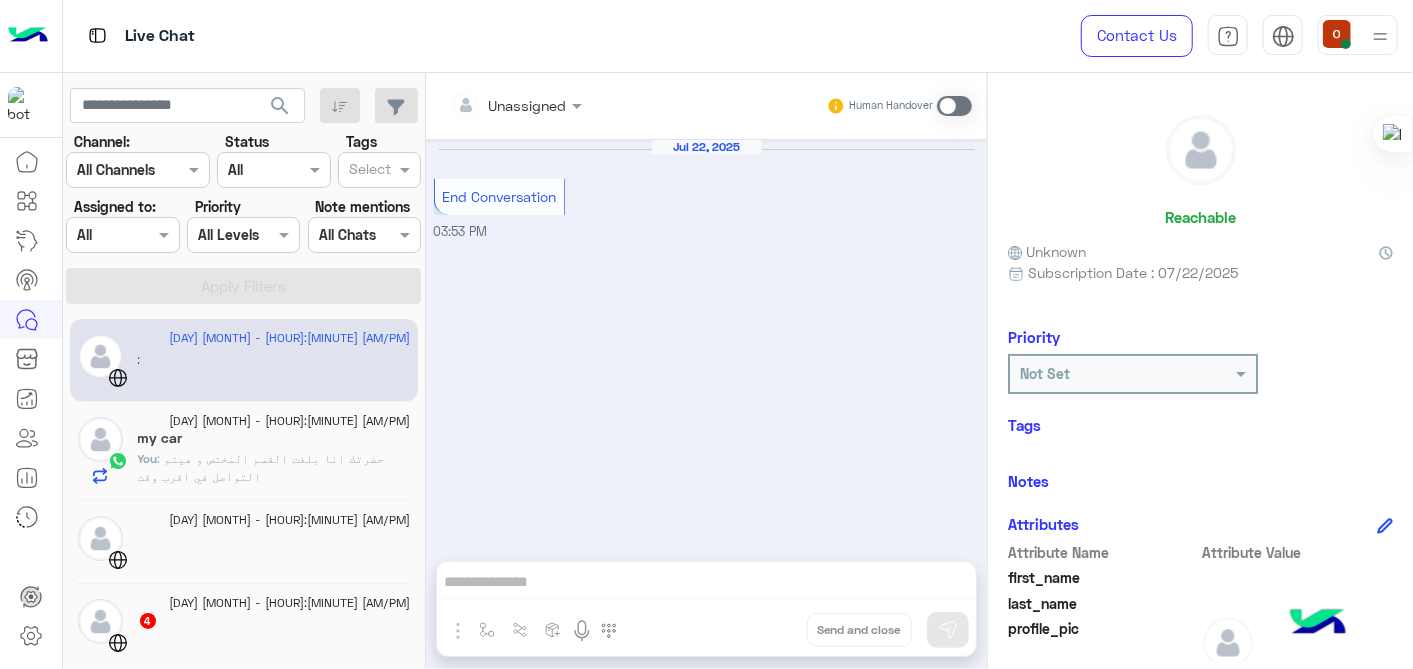 click on ": حضرتك انا بلغت القسم المختص و هيتم التواصل في اقرب وقت" 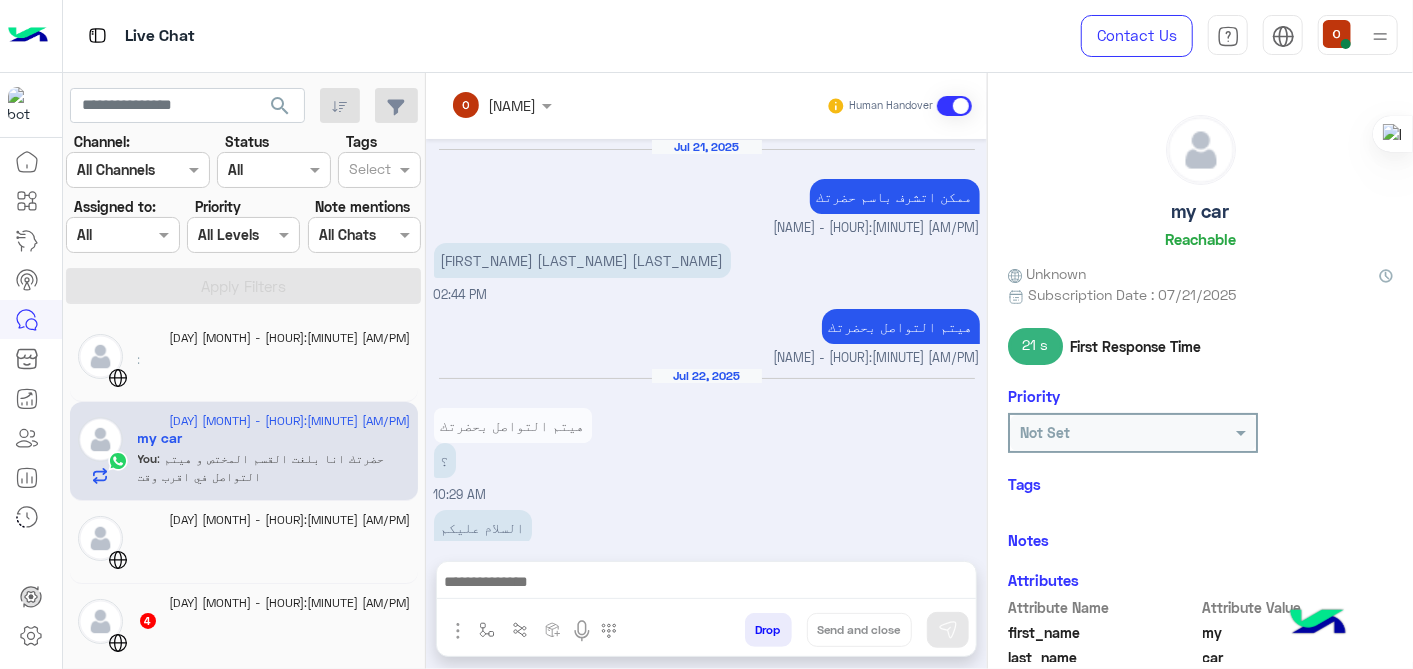 scroll, scrollTop: 286, scrollLeft: 0, axis: vertical 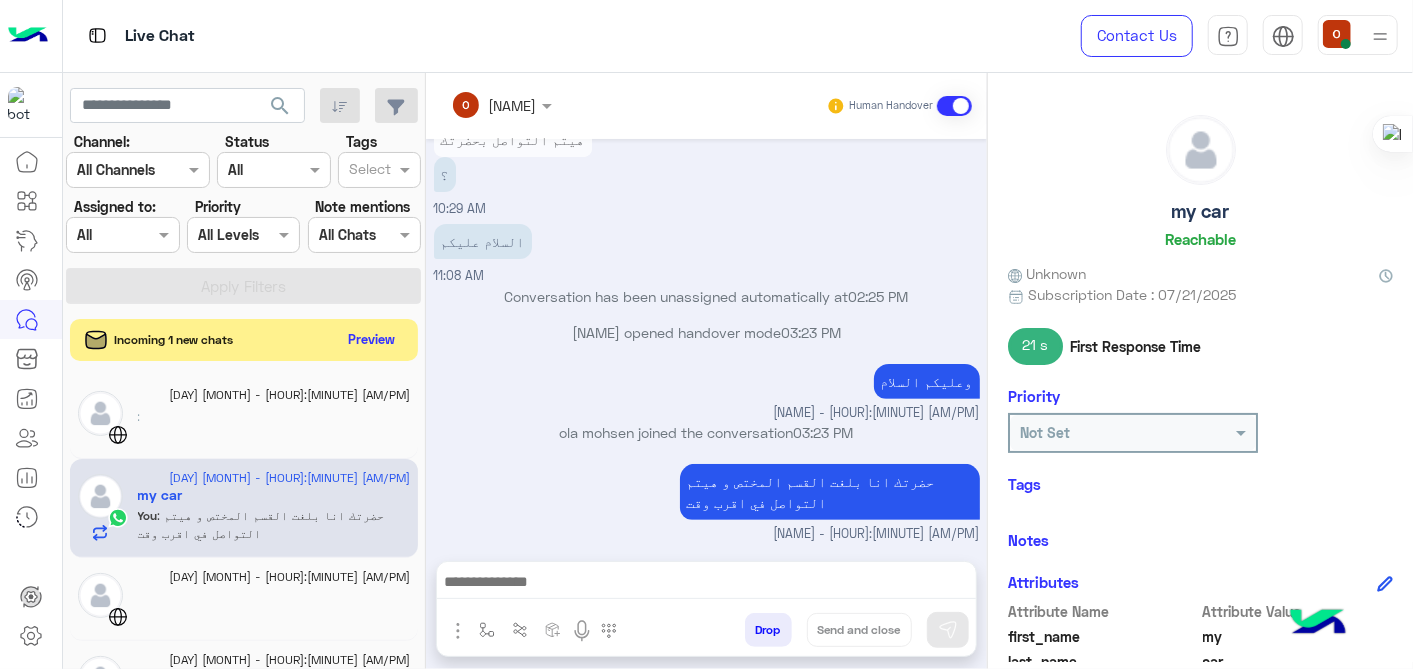 click on "Preview" 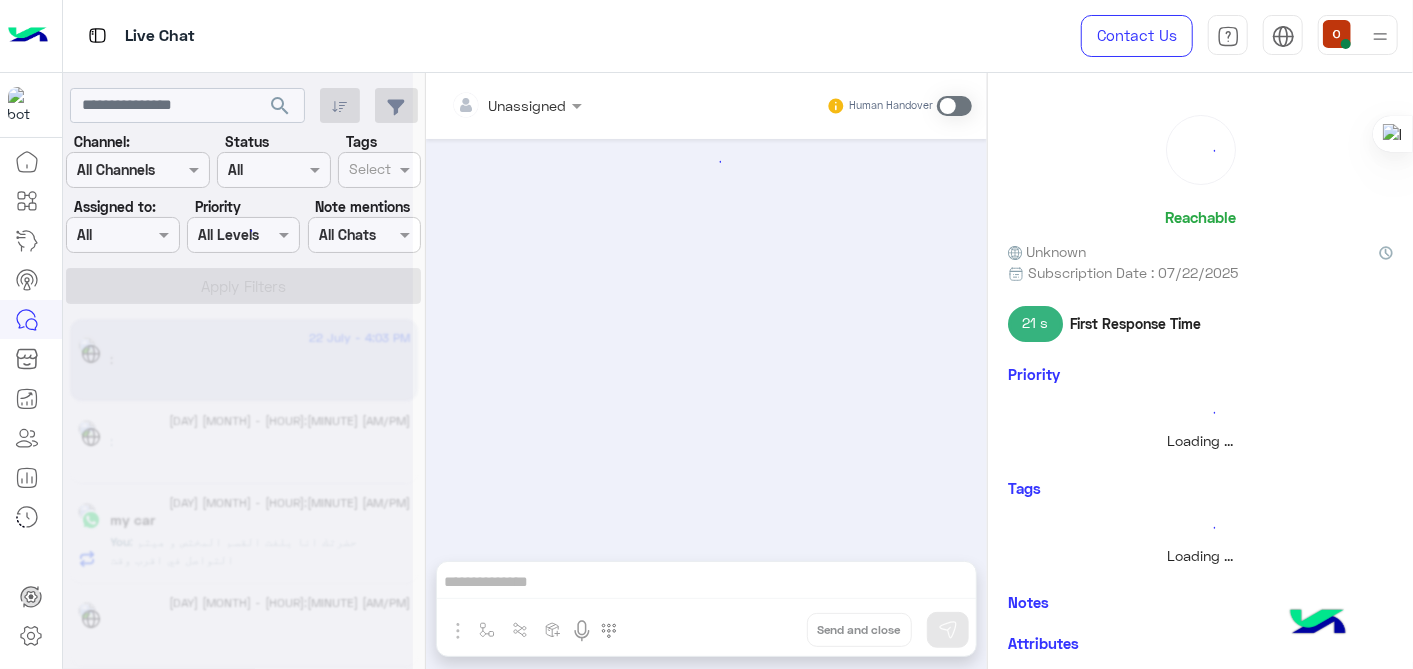 scroll, scrollTop: 0, scrollLeft: 0, axis: both 